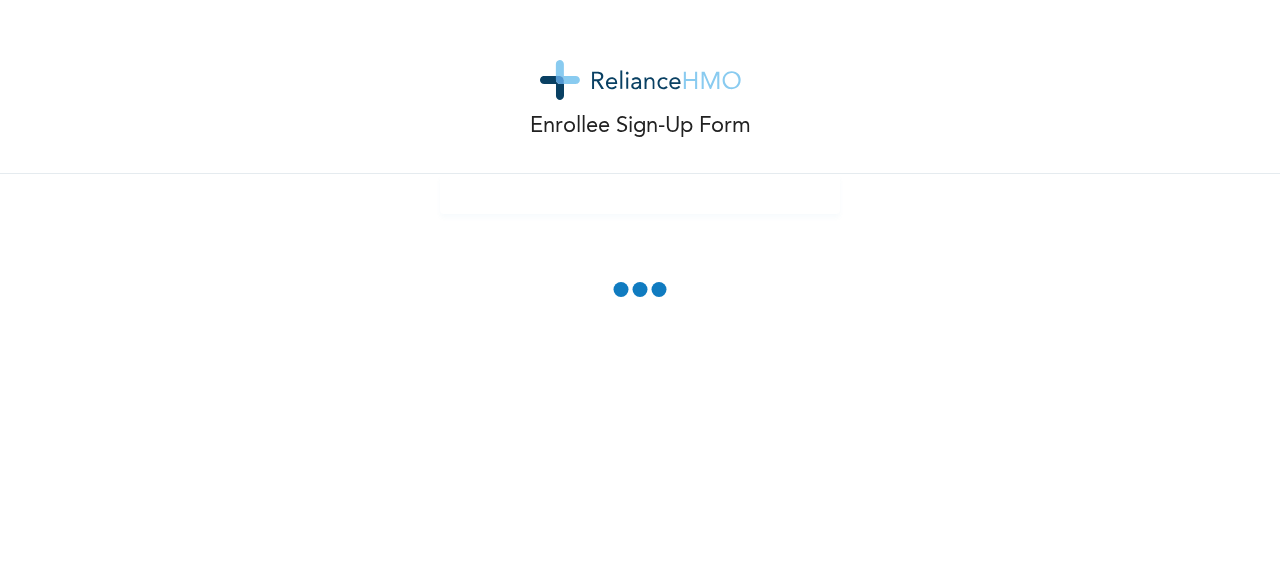 scroll, scrollTop: 0, scrollLeft: 0, axis: both 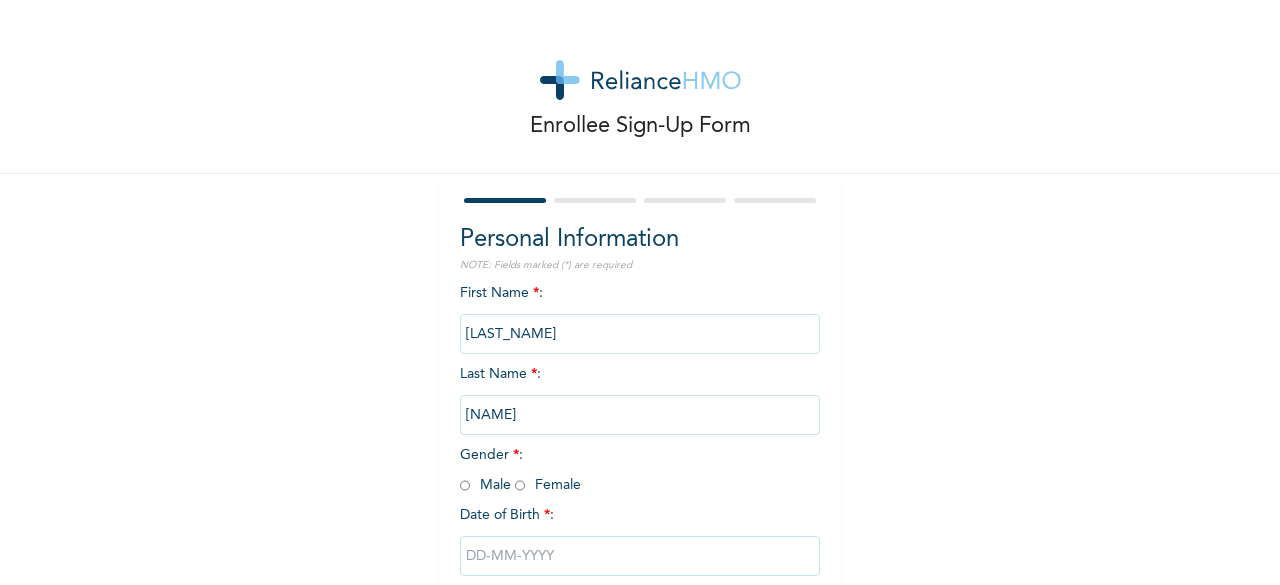 click on "Enrollee Sign-Up Form Personal Information NOTE: Fields marked (*) are required First Name   * : [LAST_NAME] Last Name   * : [LAST_NAME] Gender   * : Male   Female Date of Birth   * : [NUMBER]  / [NUMBER] Next" at bounding box center [640, 344] 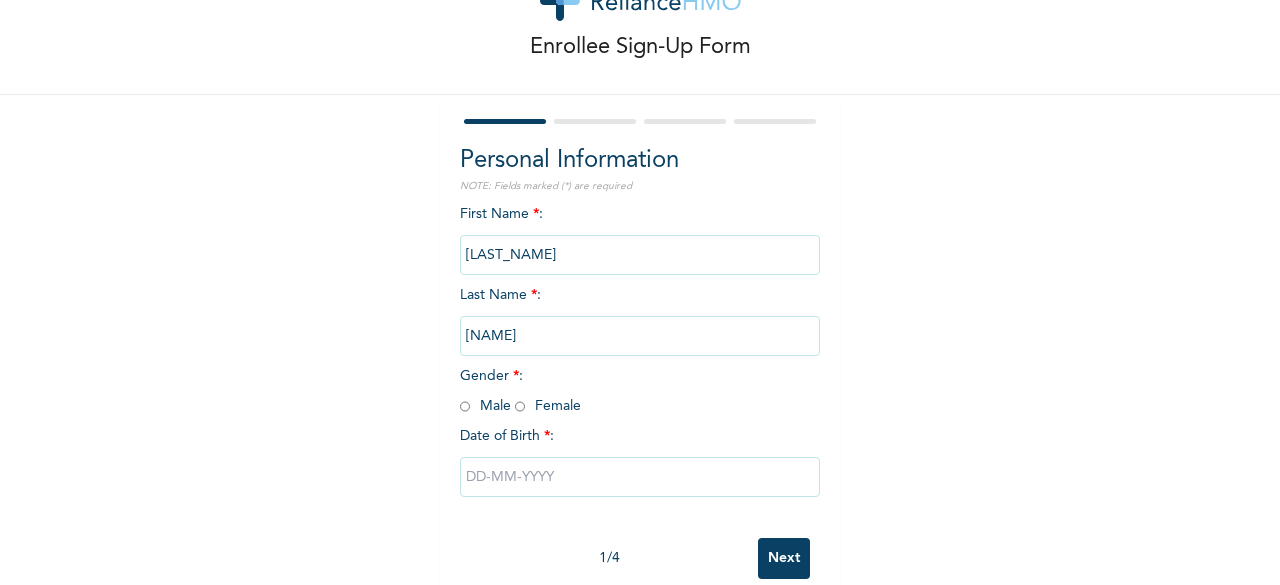 scroll, scrollTop: 80, scrollLeft: 0, axis: vertical 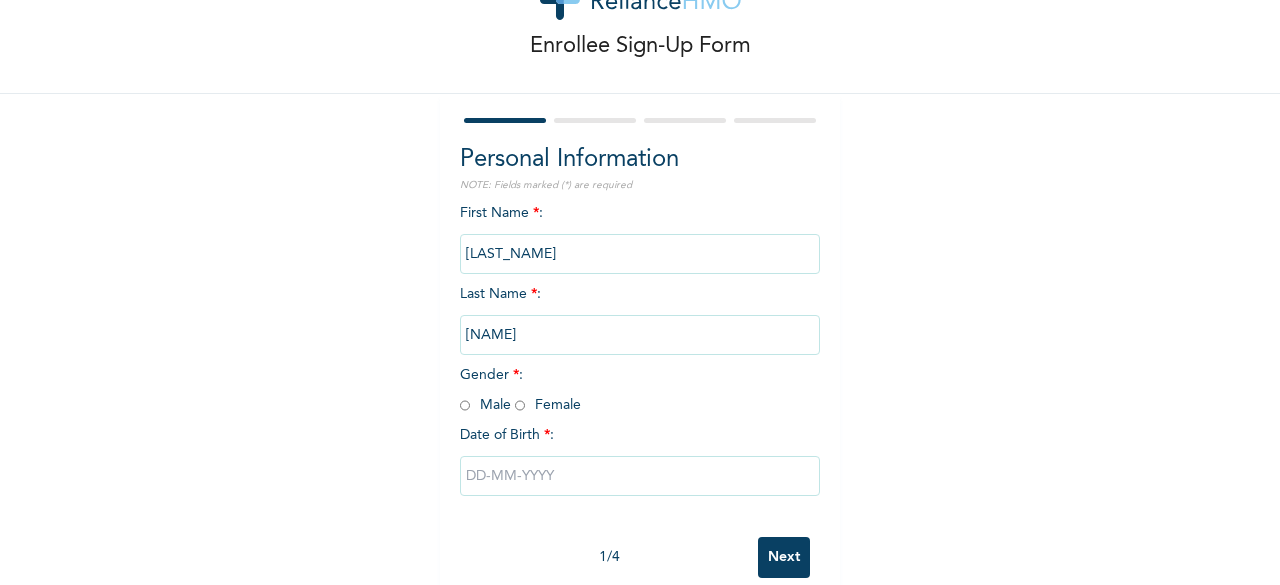 click at bounding box center (520, 405) 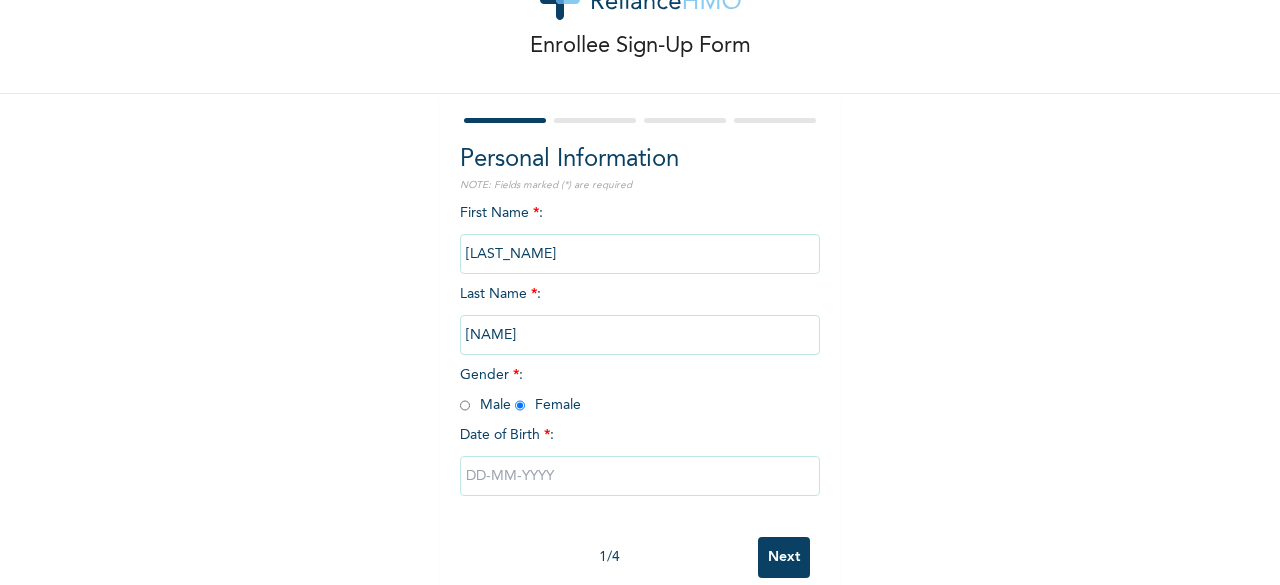 radio on "true" 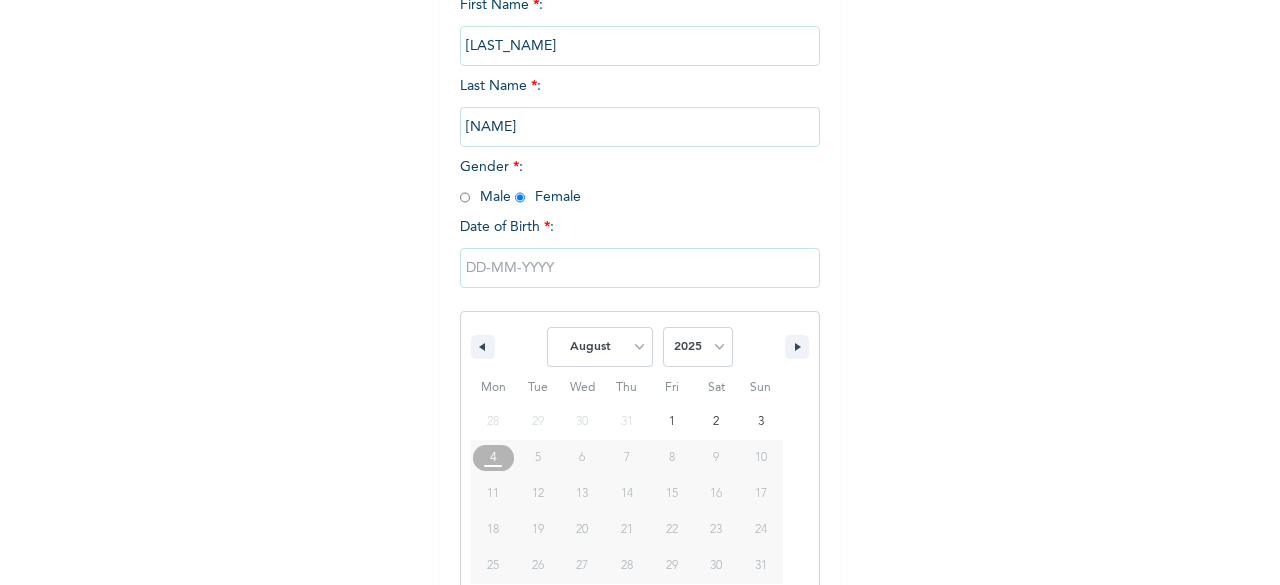 scroll, scrollTop: 325, scrollLeft: 0, axis: vertical 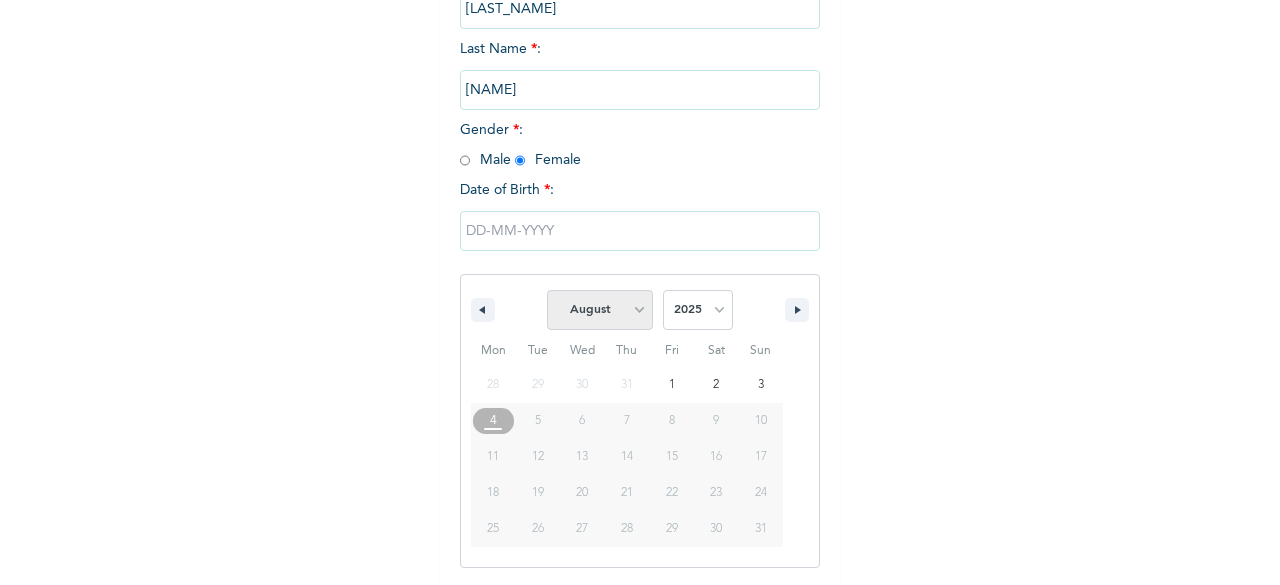 click on "January February March April May June July August September October November December" at bounding box center [600, 310] 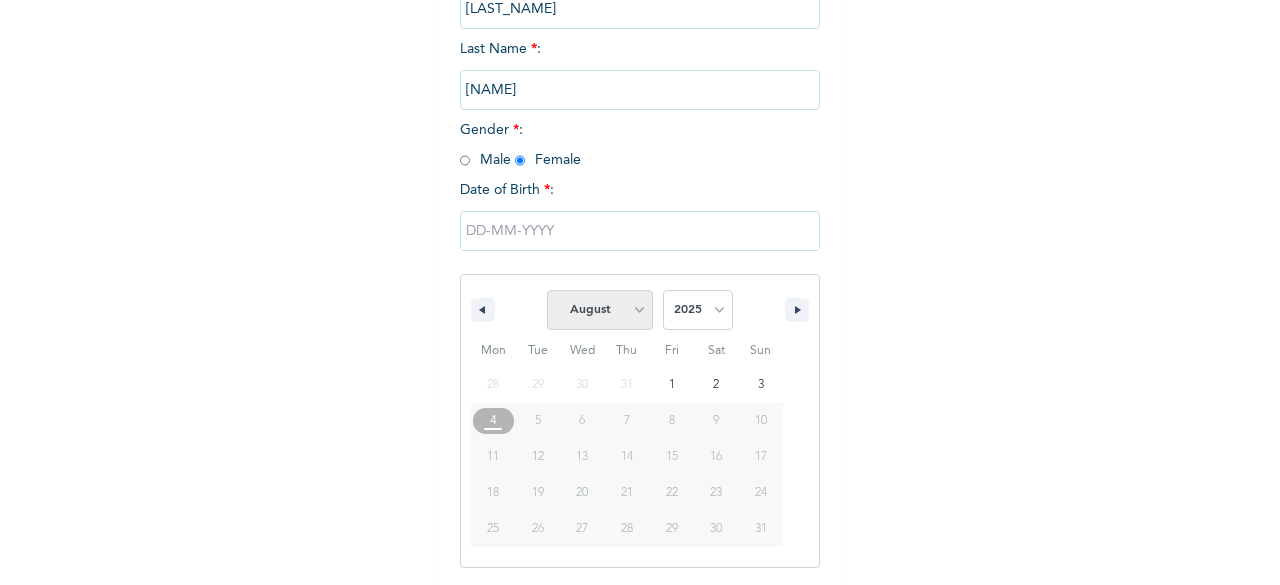 select on "5" 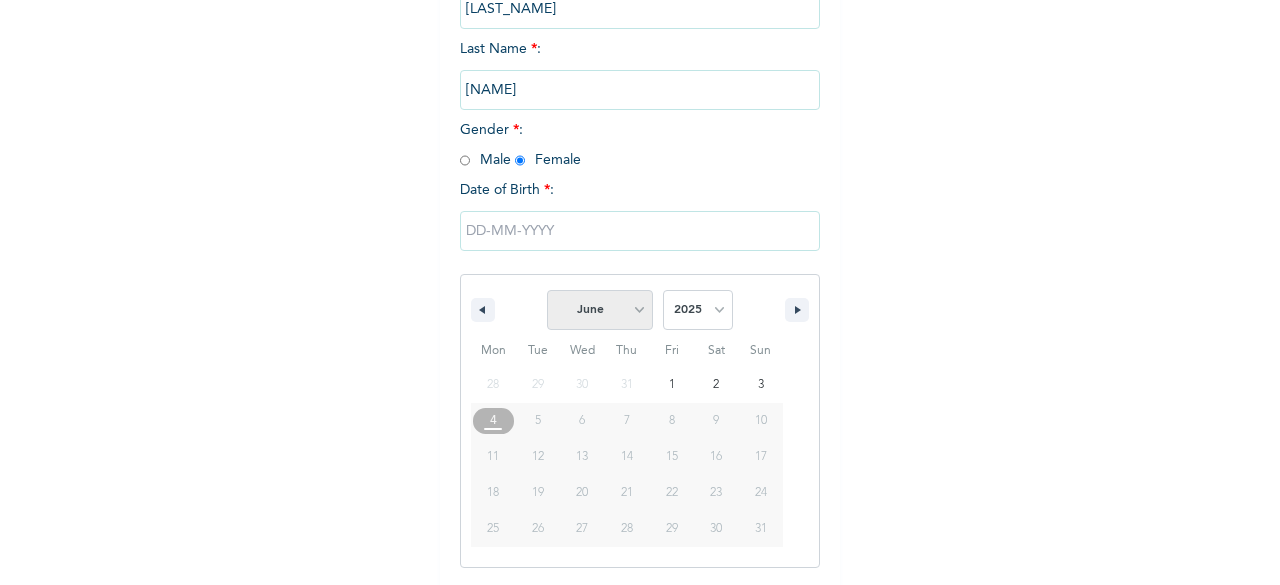 click on "January February March April May June July August September October November December" at bounding box center (600, 310) 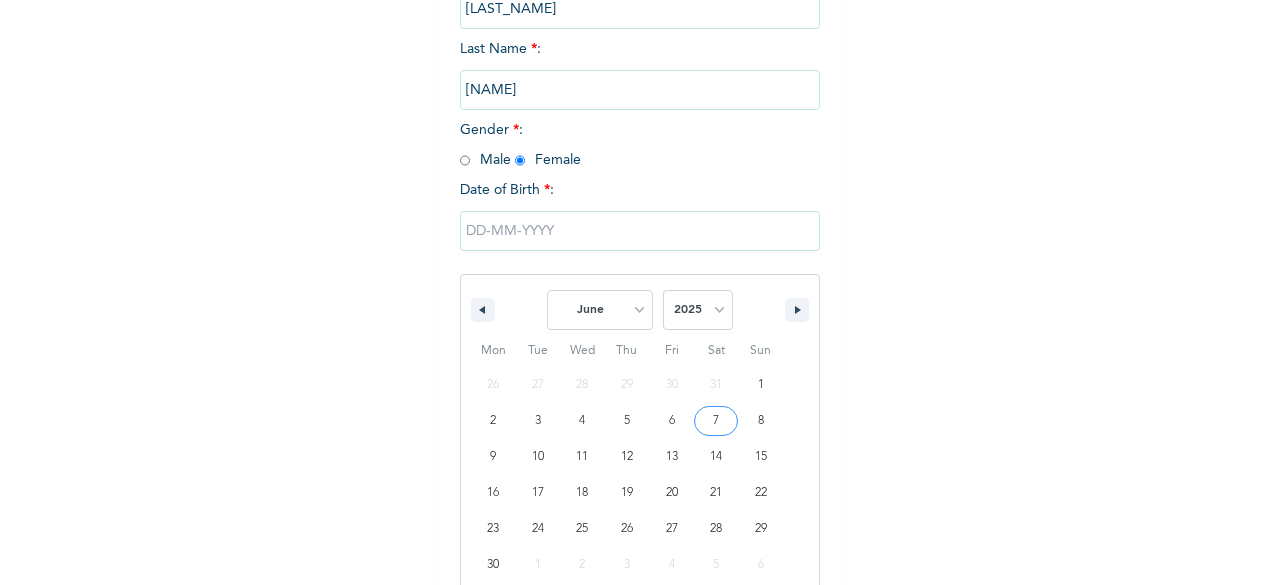 type on "[DATE]" 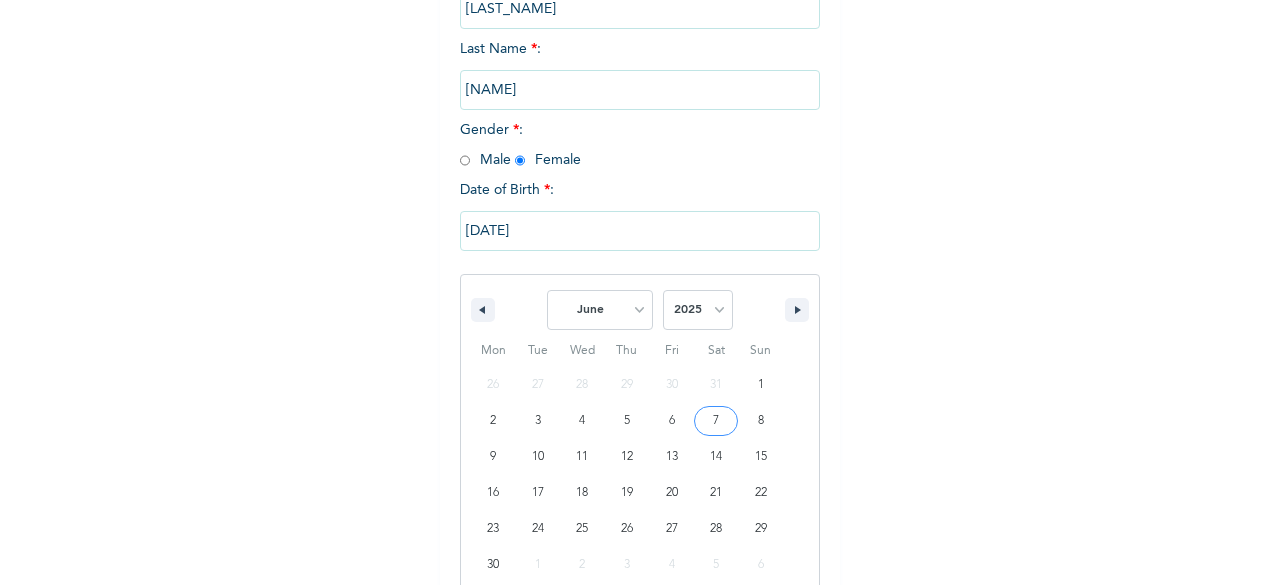 scroll, scrollTop: 120, scrollLeft: 0, axis: vertical 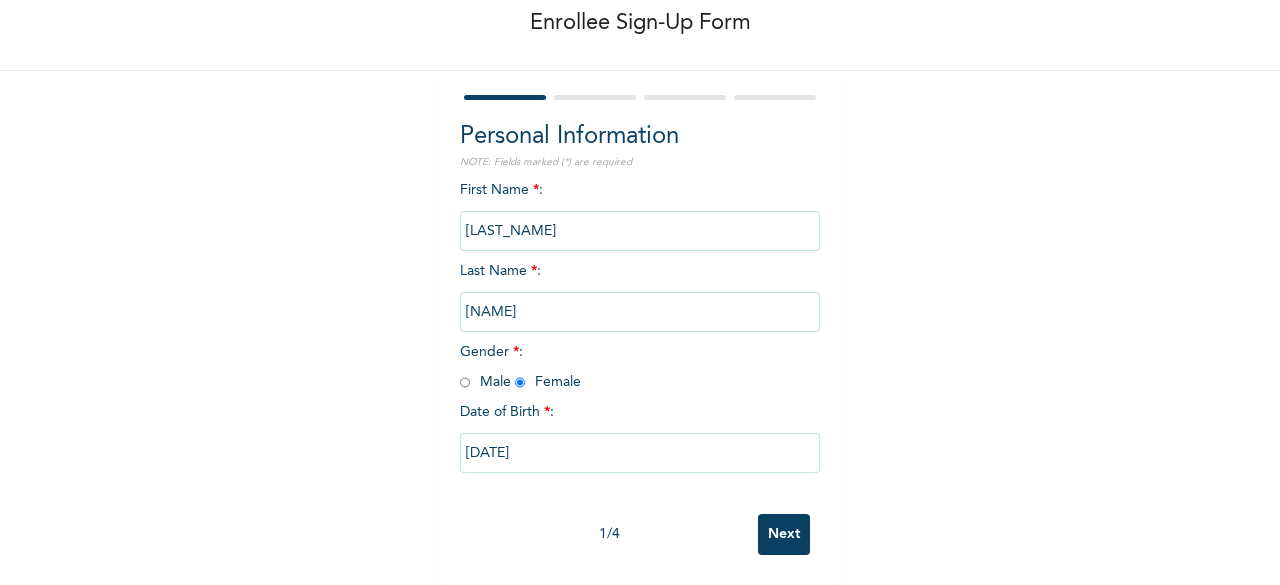 click on "[DATE]" at bounding box center [640, 453] 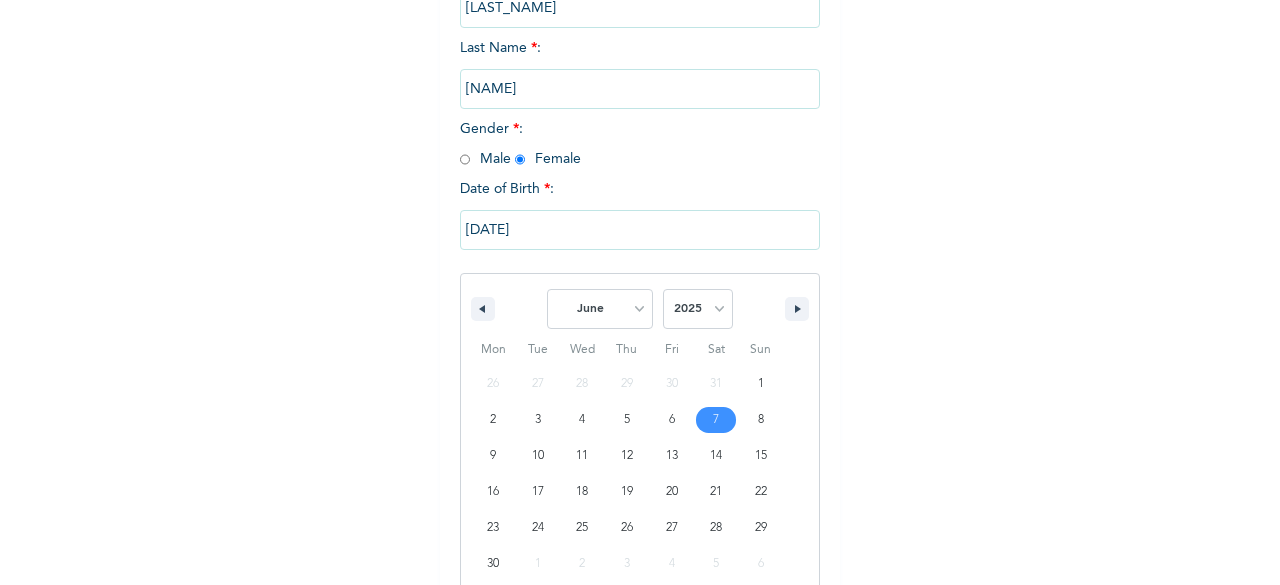 scroll, scrollTop: 361, scrollLeft: 0, axis: vertical 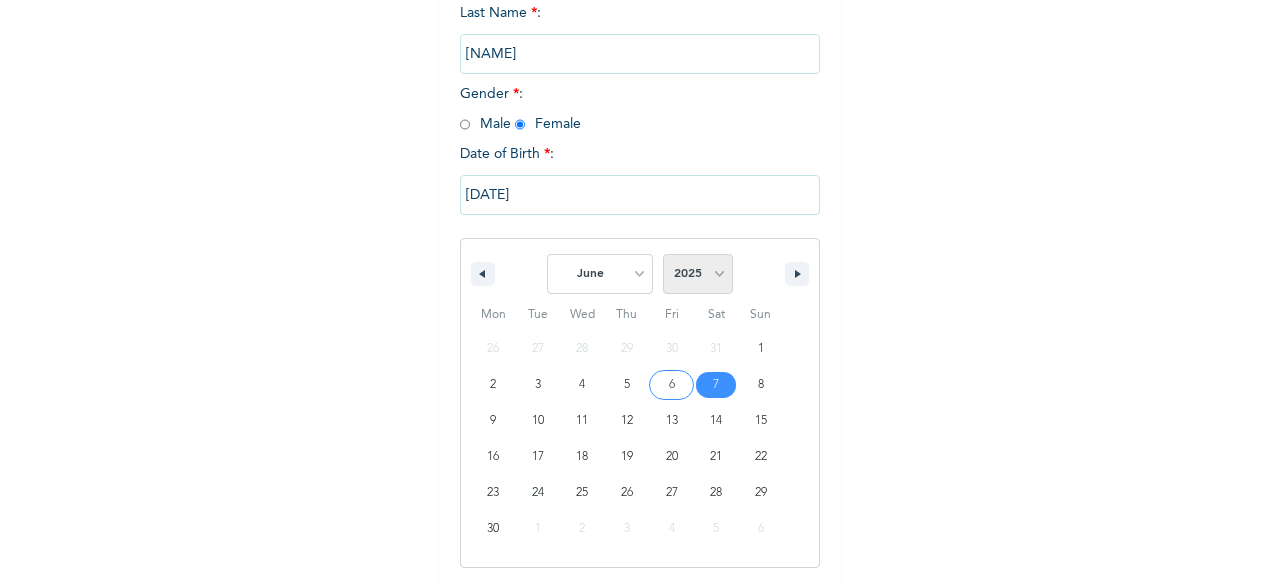 click on "2025 2024 2023 2022 2021 2020 2019 2018 2017 2016 2015 2014 2013 2012 2011 2010 2009 2008 2007 2006 2005 2004 2003 2002 2001 2000 1999 1998 1997 1996 1995 1994 1993 1992 1991 1990 1989 1988 1987 1986 1985 1984 1983 1982 1981 1980 1979 1978 1977 1976 1975 1974 1973 1972 1971 1970 1969 1968 1967 1966 1965 1964 1963 1962 1961 1960" at bounding box center [698, 274] 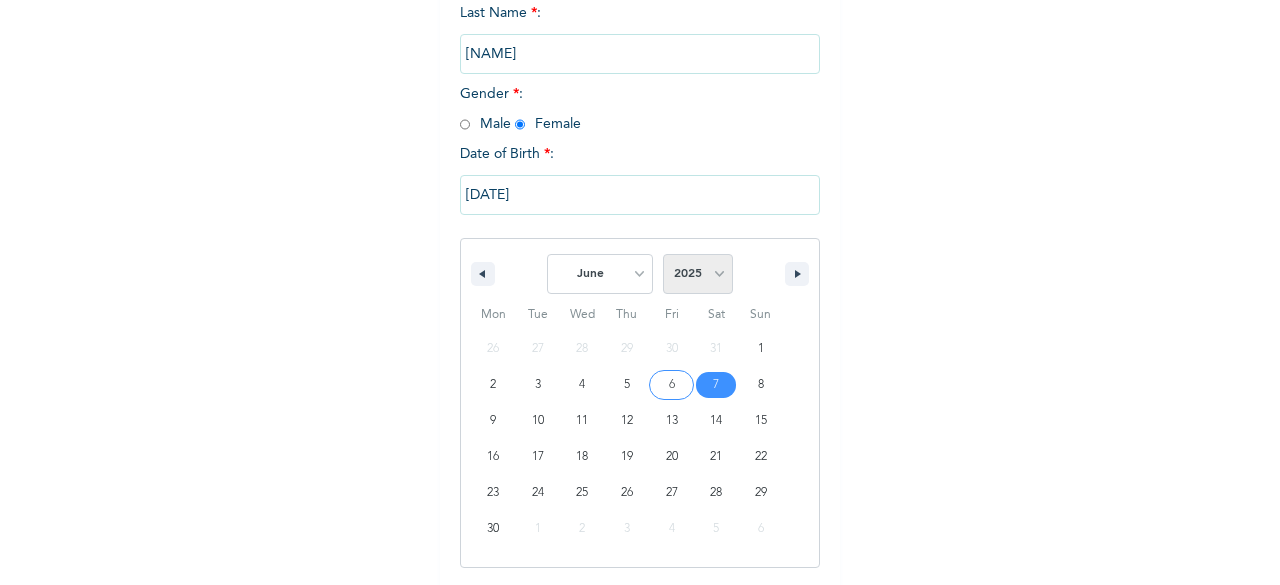 select on "2000" 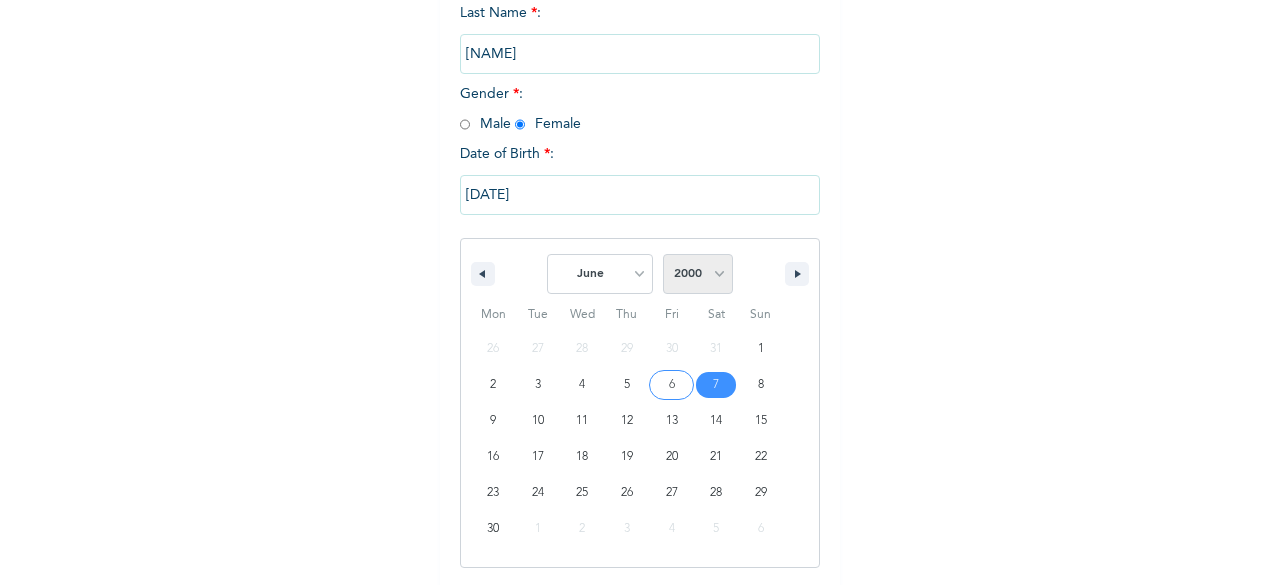 click on "2025 2024 2023 2022 2021 2020 2019 2018 2017 2016 2015 2014 2013 2012 2011 2010 2009 2008 2007 2006 2005 2004 2003 2002 2001 2000 1999 1998 1997 1996 1995 1994 1993 1992 1991 1990 1989 1988 1987 1986 1985 1984 1983 1982 1981 1980 1979 1978 1977 1976 1975 1974 1973 1972 1971 1970 1969 1968 1967 1966 1965 1964 1963 1962 1961 1960" at bounding box center [698, 274] 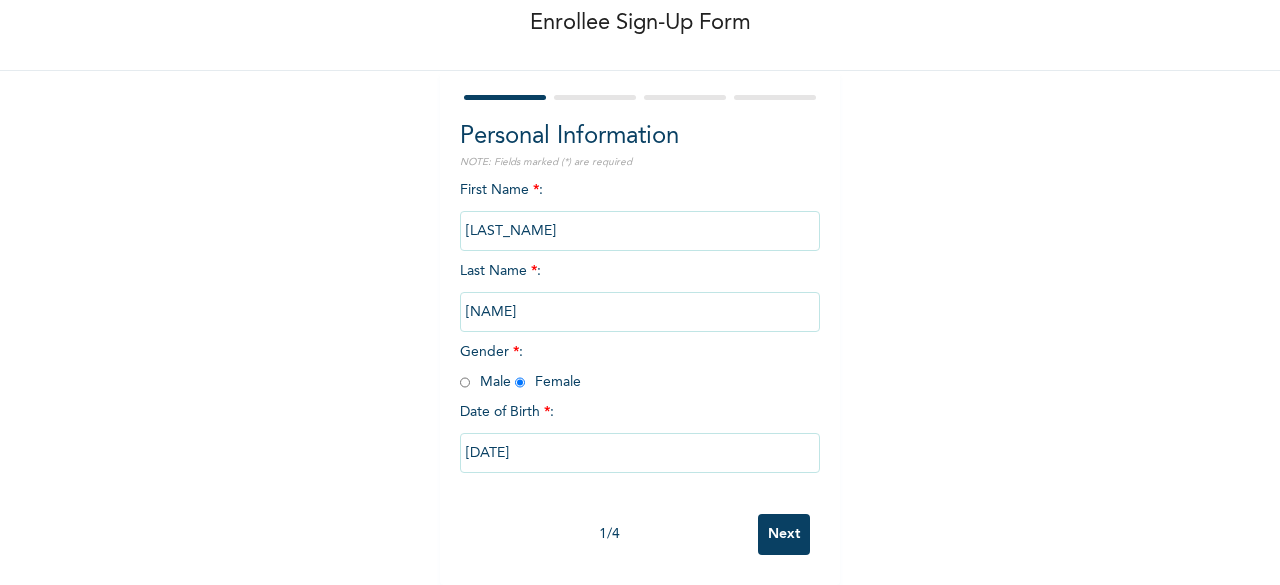 scroll, scrollTop: 120, scrollLeft: 0, axis: vertical 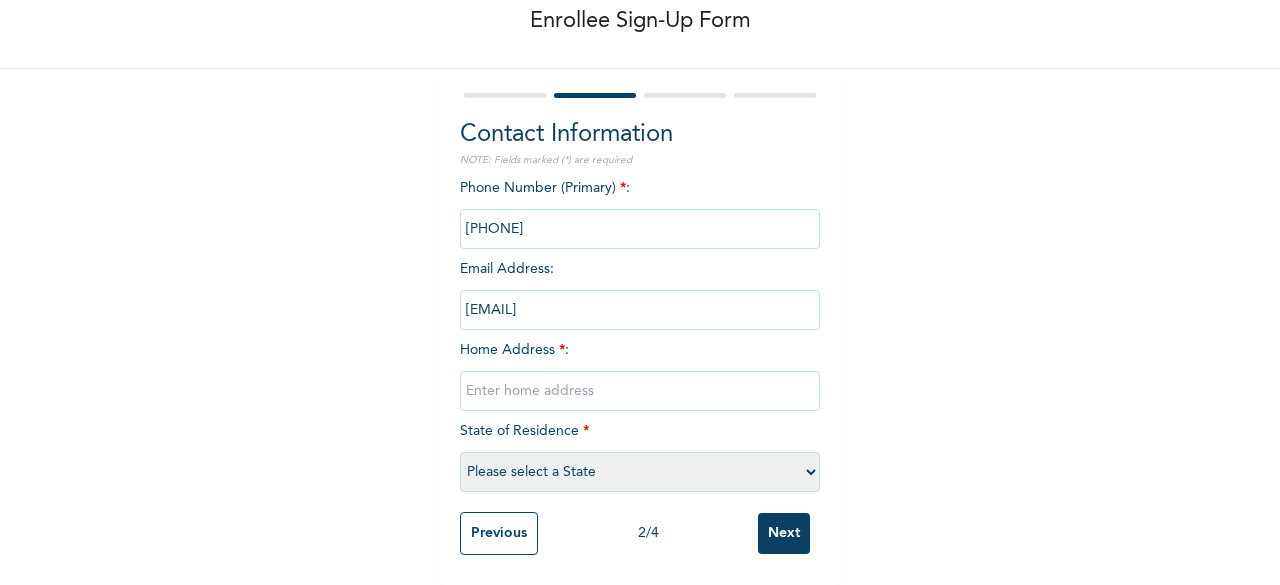 click on "Previous" at bounding box center (499, 533) 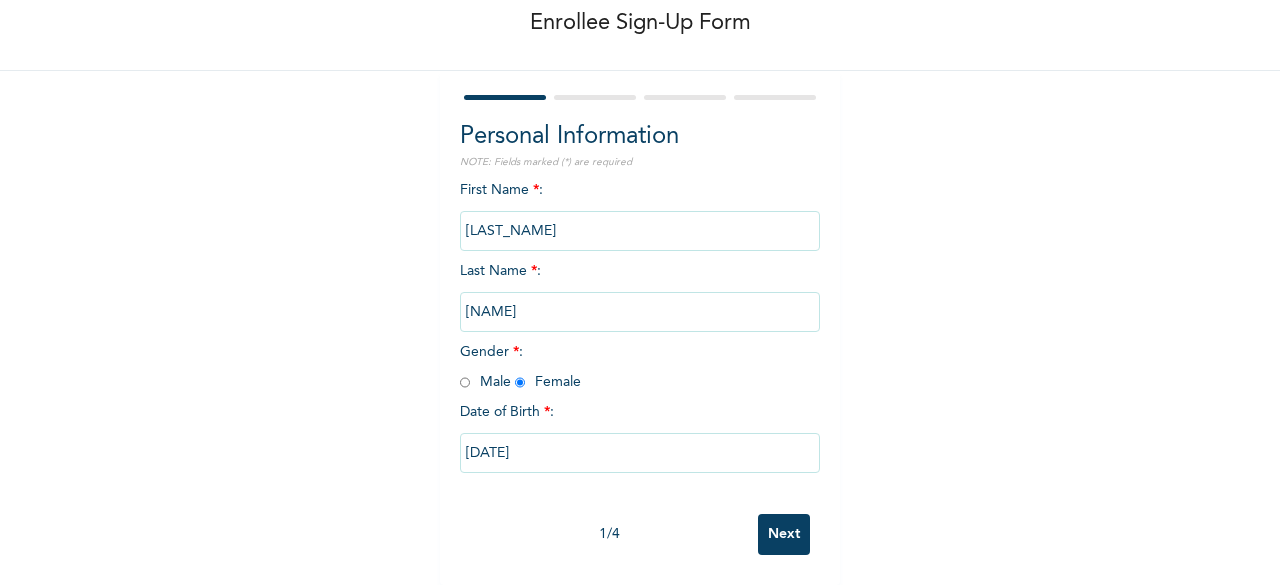 click on "[DATE]" at bounding box center [640, 453] 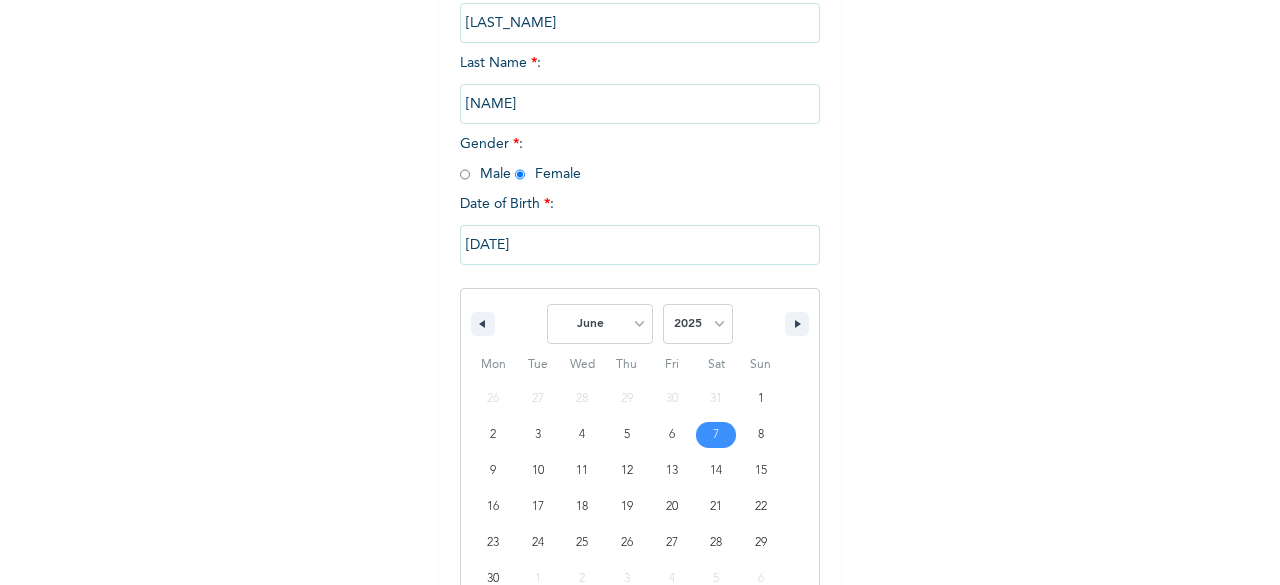 scroll, scrollTop: 361, scrollLeft: 0, axis: vertical 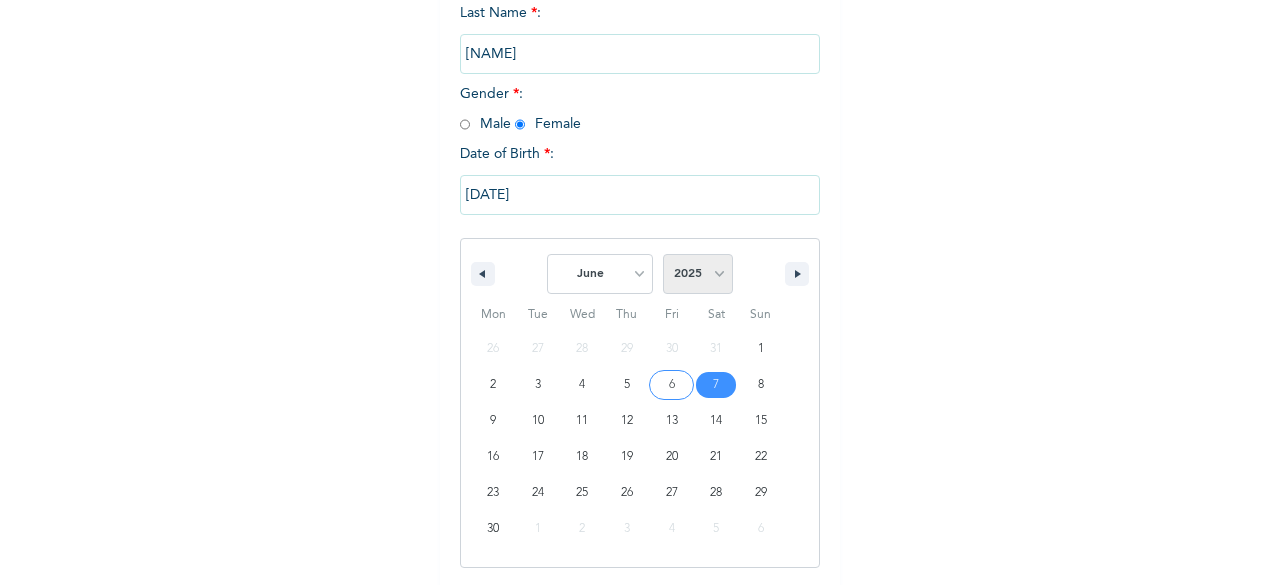 click on "2025 2024 2023 2022 2021 2020 2019 2018 2017 2016 2015 2014 2013 2012 2011 2010 2009 2008 2007 2006 2005 2004 2003 2002 2001 2000 1999 1998 1997 1996 1995 1994 1993 1992 1991 1990 1989 1988 1987 1986 1985 1984 1983 1982 1981 1980 1979 1978 1977 1976 1975 1974 1973 1972 1971 1970 1969 1968 1967 1966 1965 1964 1963 1962 1961 1960" at bounding box center [698, 274] 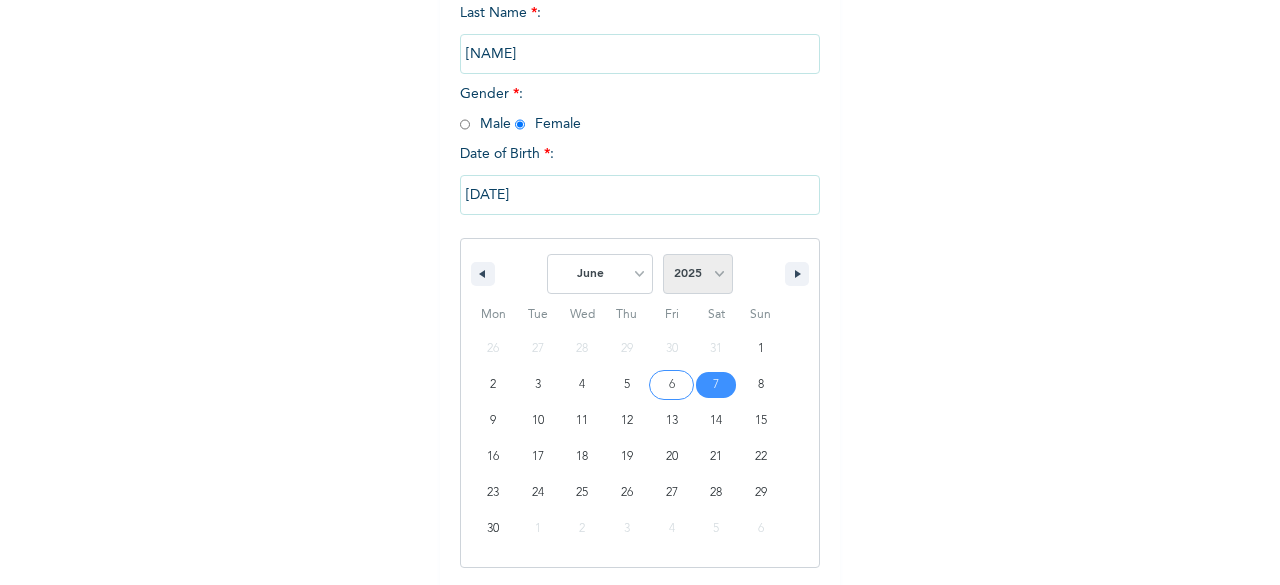 select on "2000" 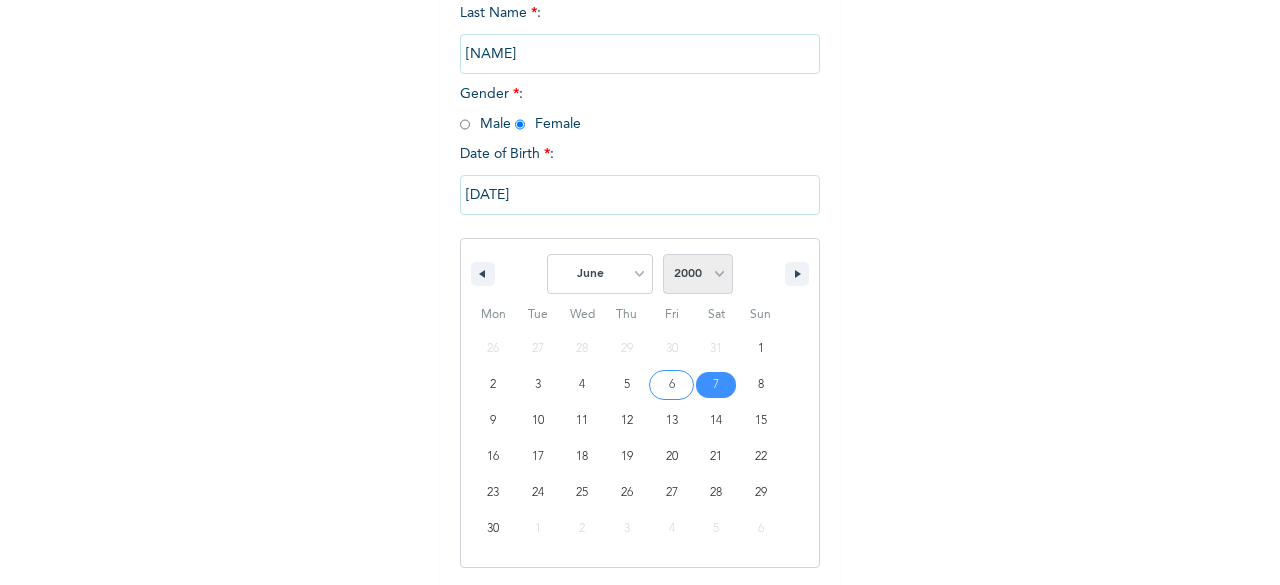 click on "2025 2024 2023 2022 2021 2020 2019 2018 2017 2016 2015 2014 2013 2012 2011 2010 2009 2008 2007 2006 2005 2004 2003 2002 2001 2000 1999 1998 1997 1996 1995 1994 1993 1992 1991 1990 1989 1988 1987 1986 1985 1984 1983 1982 1981 1980 1979 1978 1977 1976 1975 1974 1973 1972 1971 1970 1969 1968 1967 1966 1965 1964 1963 1962 1961 1960" at bounding box center (698, 274) 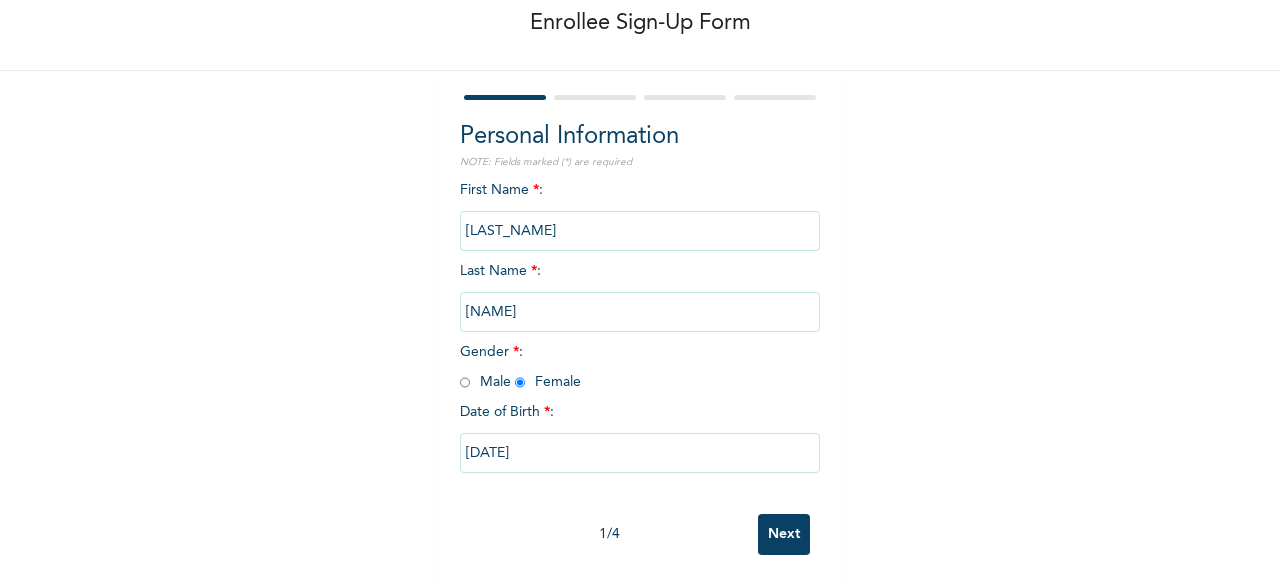 scroll, scrollTop: 120, scrollLeft: 0, axis: vertical 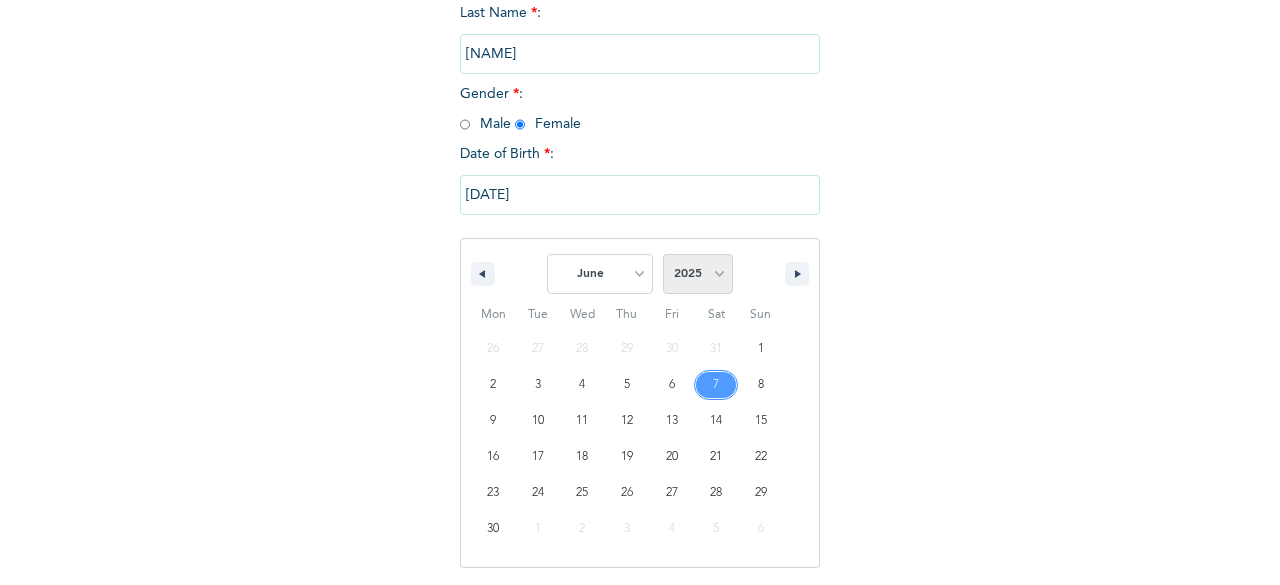 click on "2025 2024 2023 2022 2021 2020 2019 2018 2017 2016 2015 2014 2013 2012 2011 2010 2009 2008 2007 2006 2005 2004 2003 2002 2001 2000 1999 1998 1997 1996 1995 1994 1993 1992 1991 1990 1989 1988 1987 1986 1985 1984 1983 1982 1981 1980 1979 1978 1977 1976 1975 1974 1973 1972 1971 1970 1969 1968 1967 1966 1965 1964 1963 1962 1961 1960" at bounding box center [698, 274] 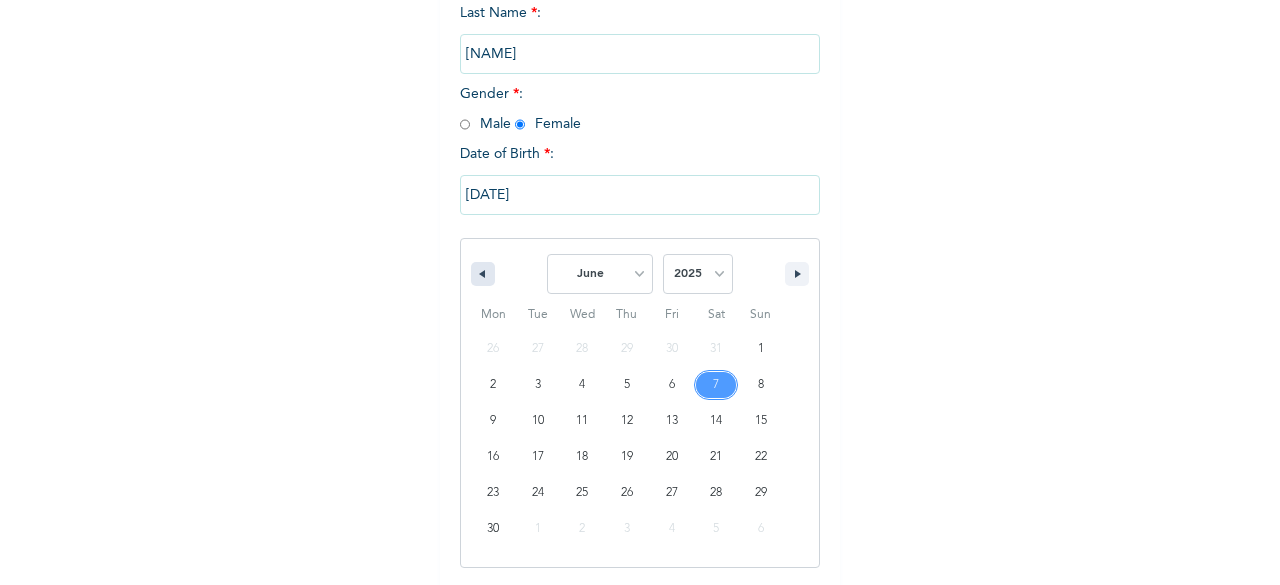 click at bounding box center [480, 274] 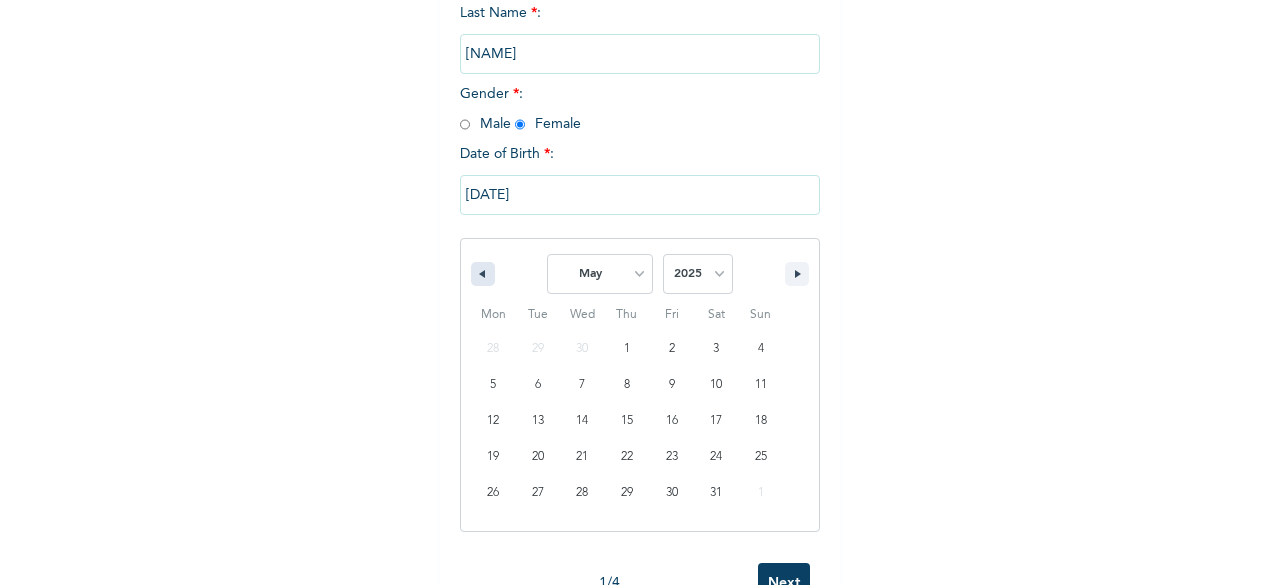 click at bounding box center (480, 274) 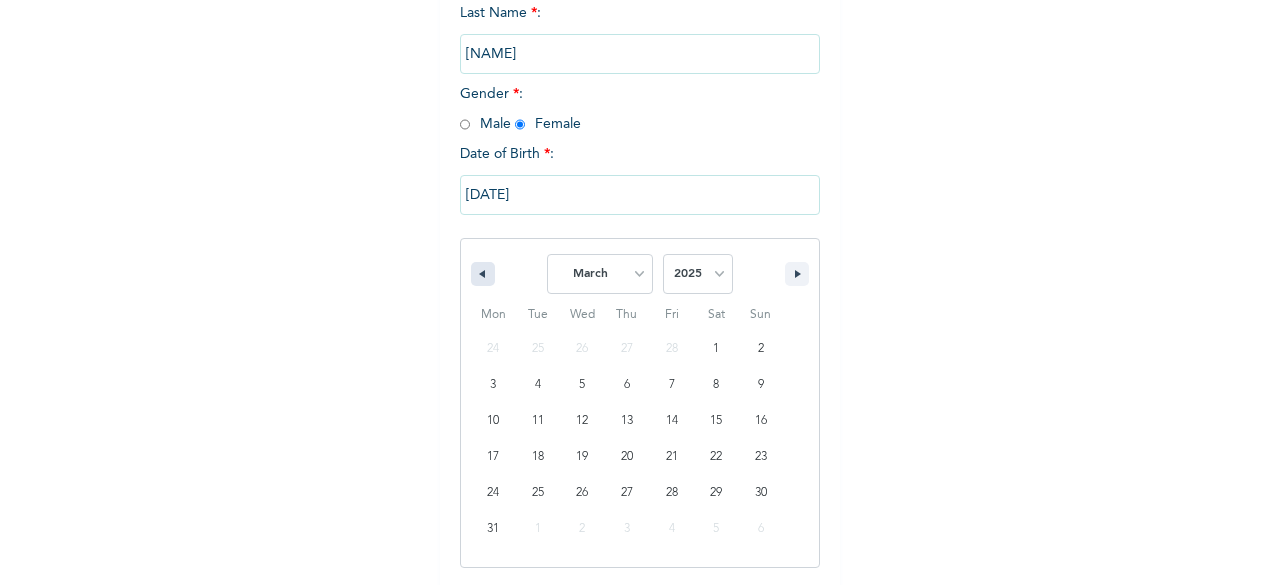 click at bounding box center [480, 274] 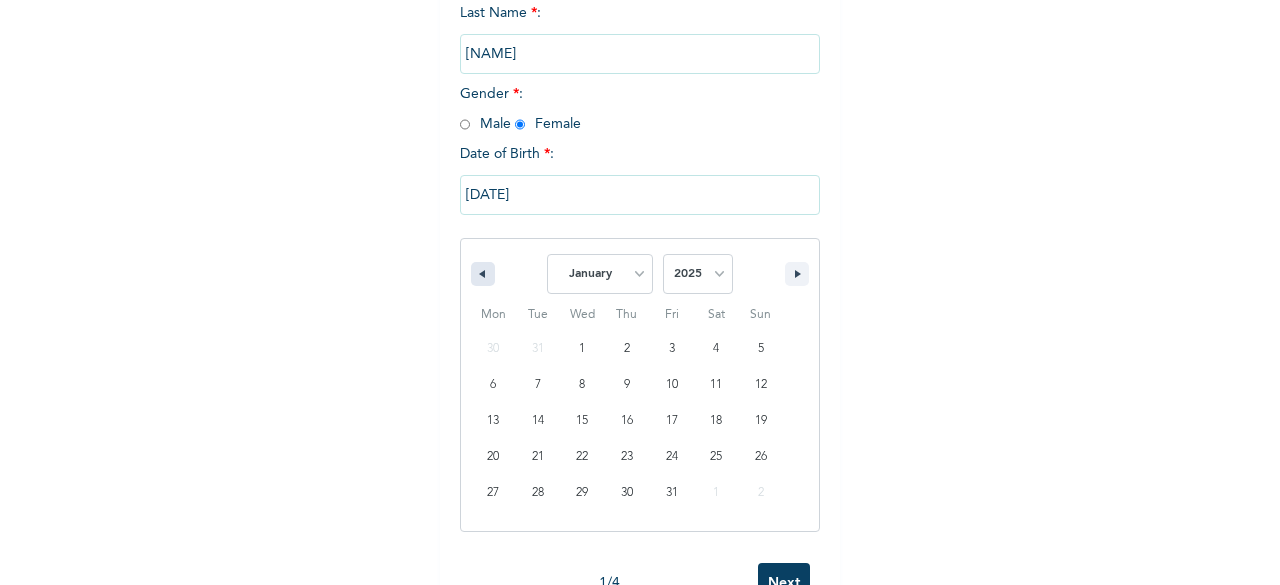 click at bounding box center [480, 274] 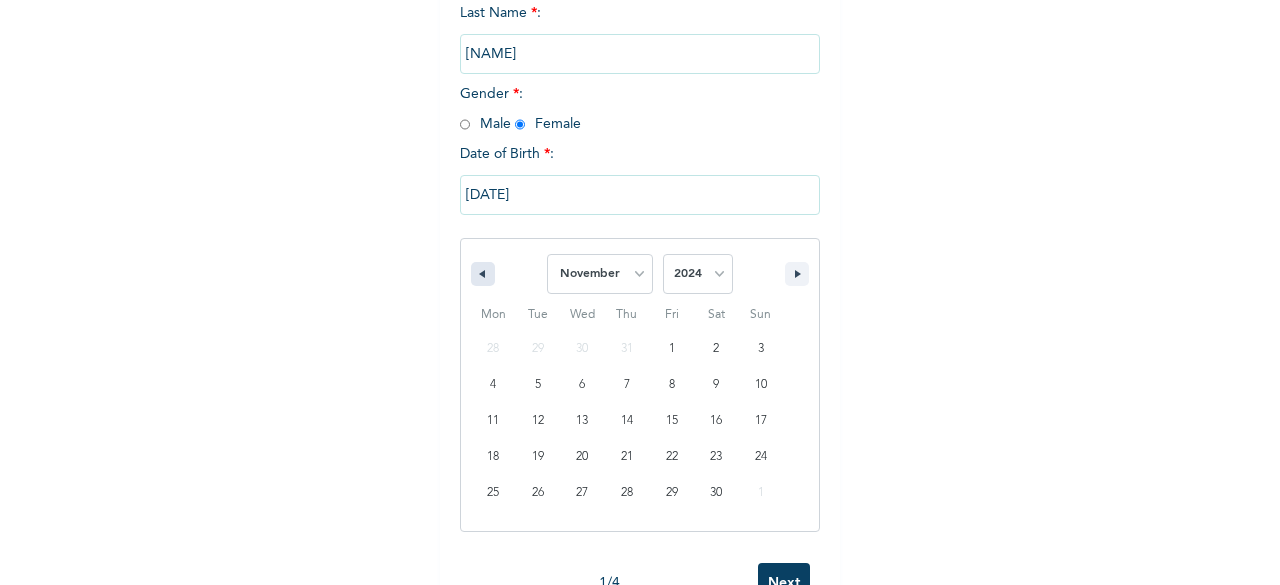 click at bounding box center [480, 274] 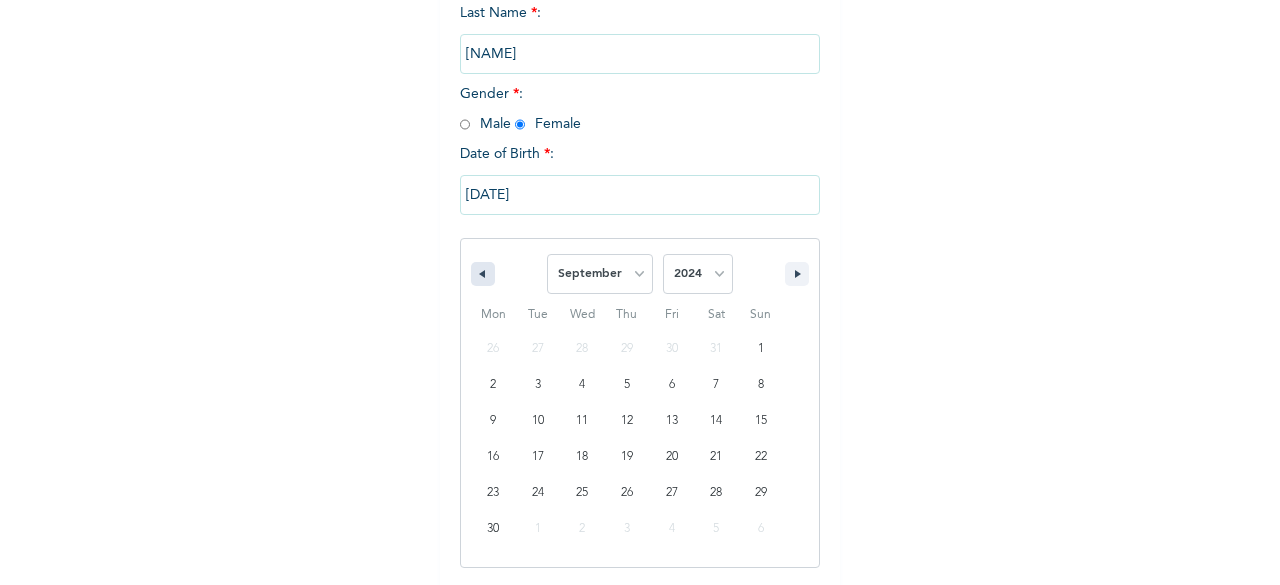 click at bounding box center (480, 274) 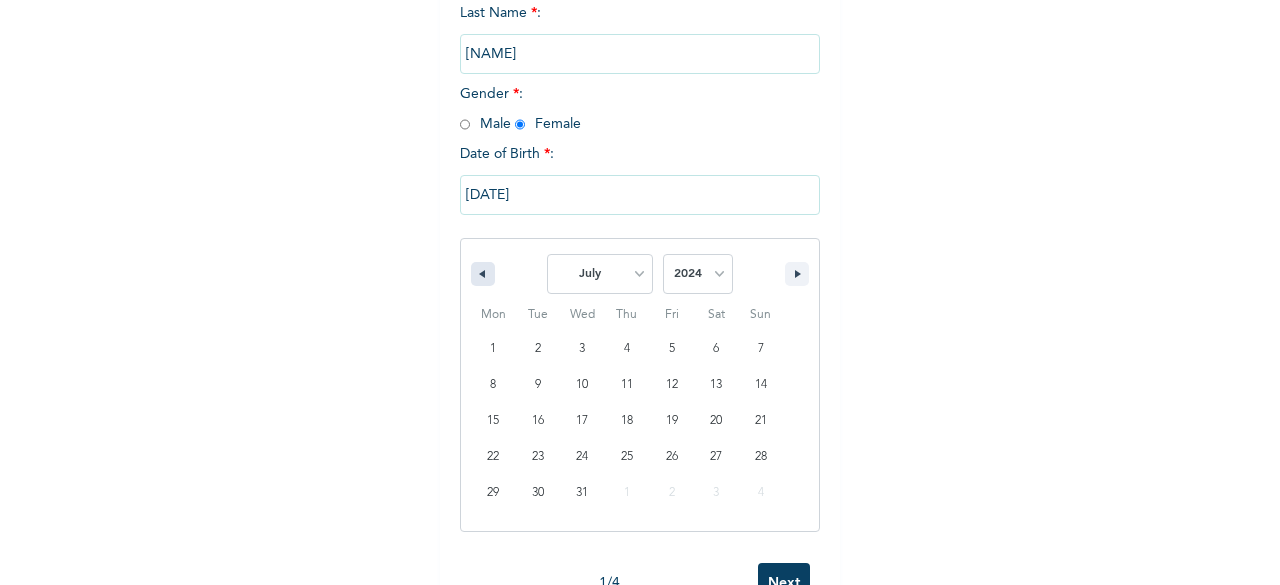 click at bounding box center (480, 274) 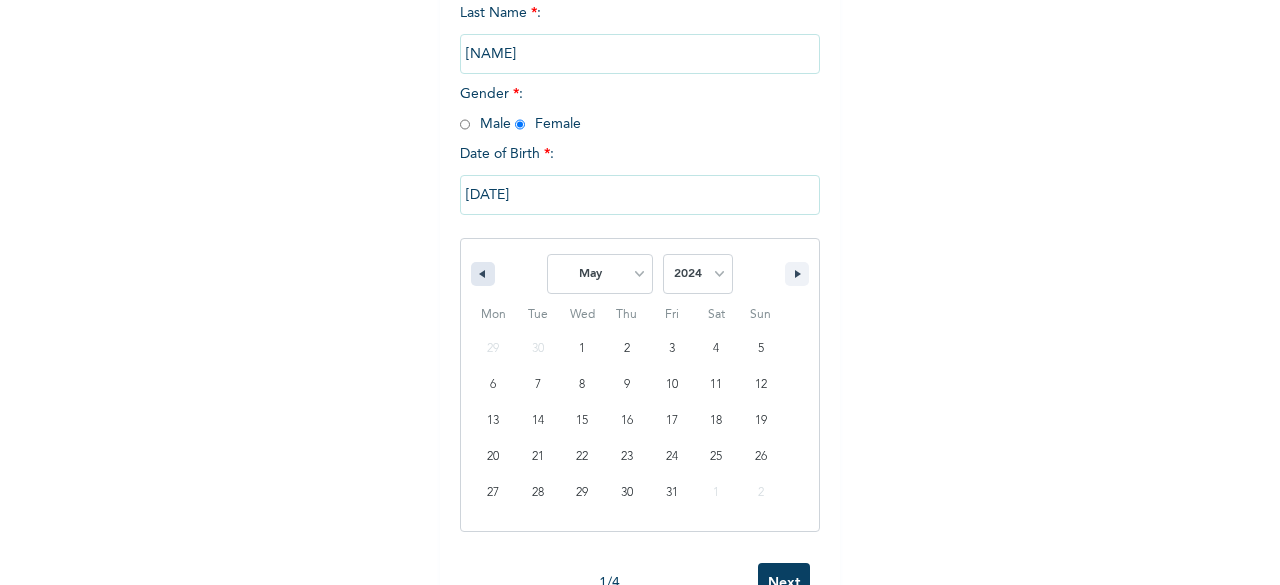 click at bounding box center [480, 274] 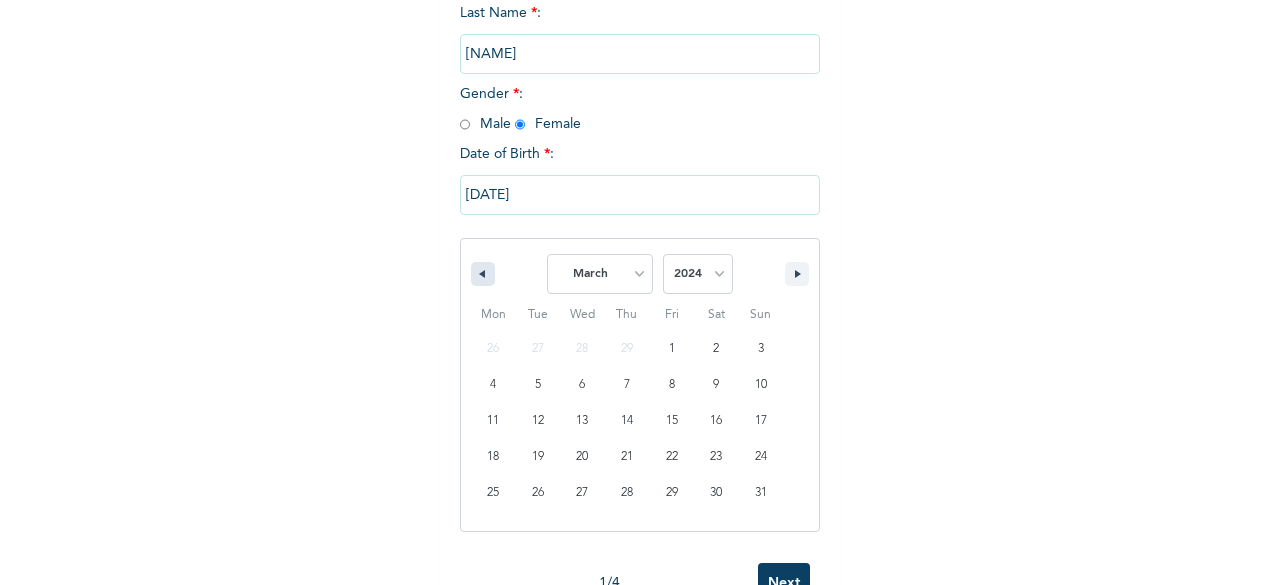 click at bounding box center [480, 274] 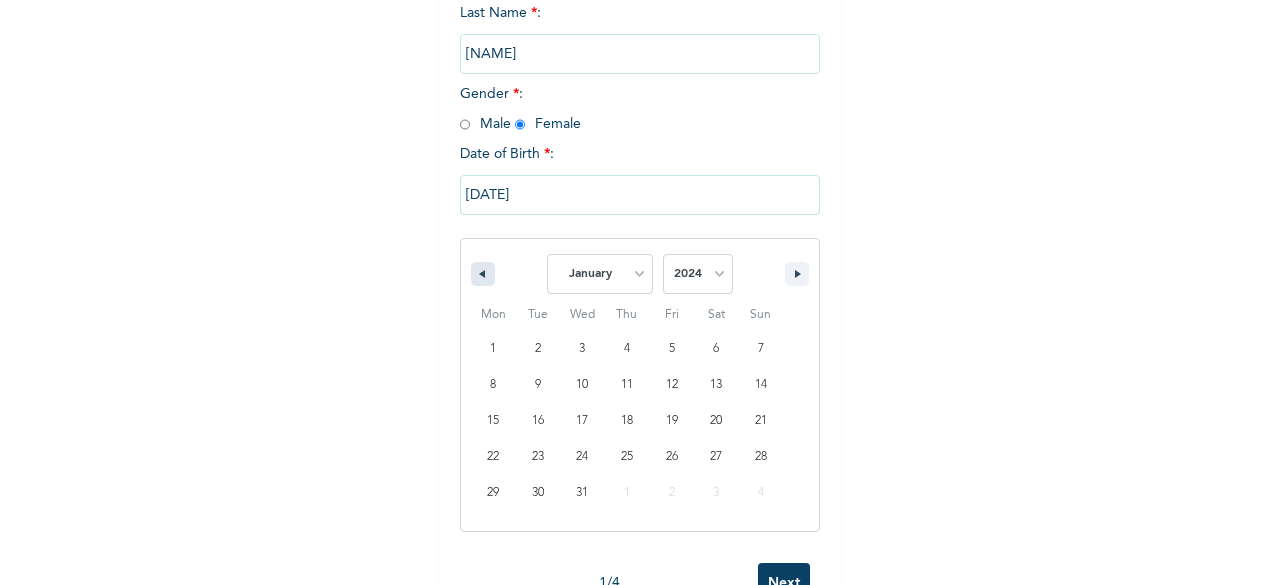 click at bounding box center [480, 274] 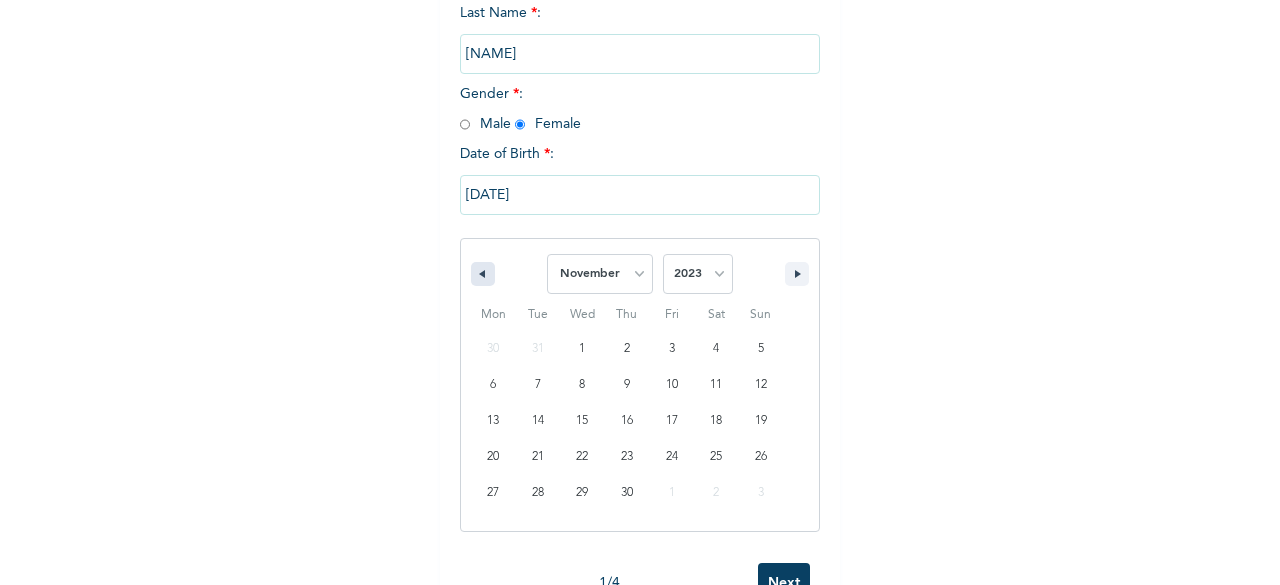 click at bounding box center (480, 274) 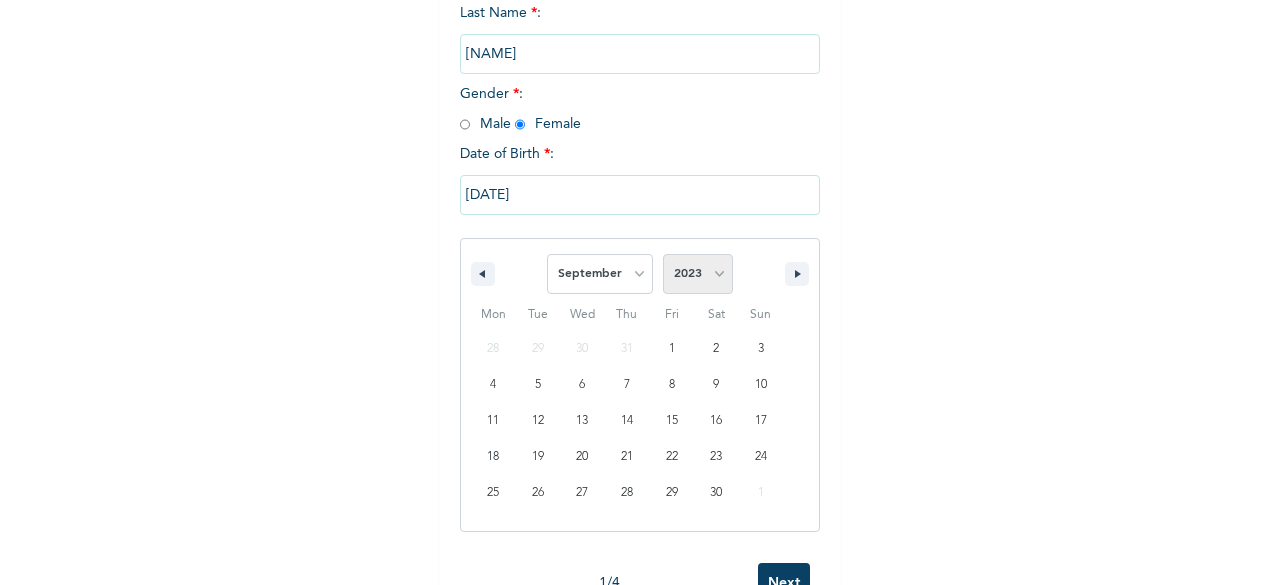 click on "2025 2024 2023 2022 2021 2020 2019 2018 2017 2016 2015 2014 2013 2012 2011 2010 2009 2008 2007 2006 2005 2004 2003 2002 2001 2000 1999 1998 1997 1996 1995 1994 1993 1992 1991 1990 1989 1988 1987 1986 1985 1984 1983 1982 1981 1980 1979 1978 1977 1976 1975 1974 1973 1972 1971 1970 1969 1968 1967 1966 1965 1964 1963 1962 1961 1960" at bounding box center (698, 274) 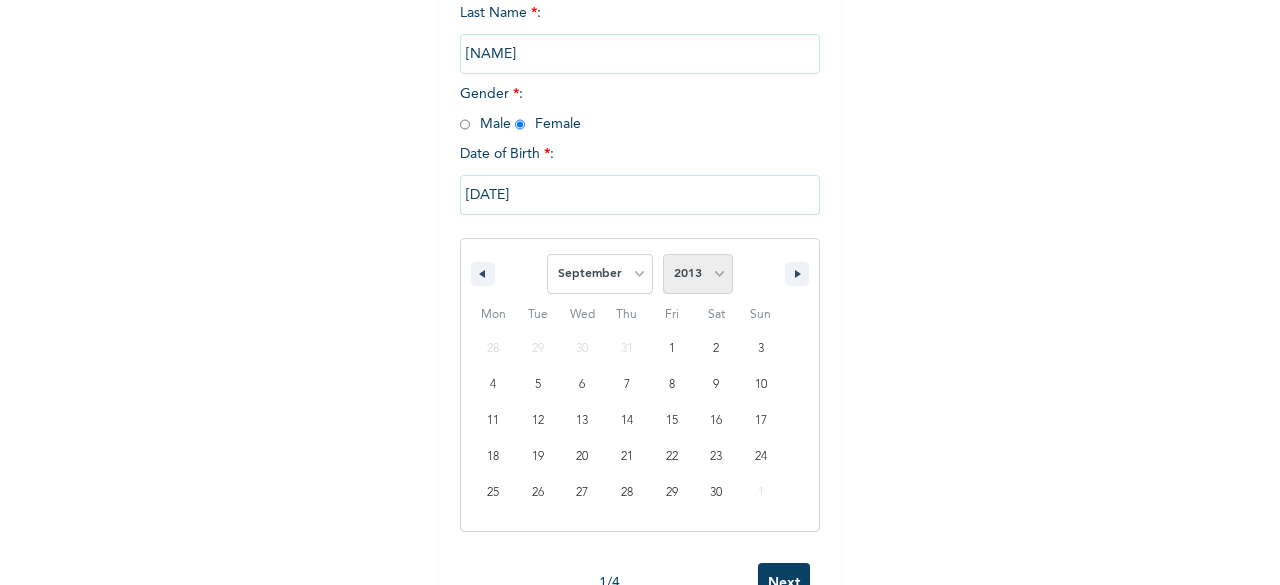 click on "2025 2024 2023 2022 2021 2020 2019 2018 2017 2016 2015 2014 2013 2012 2011 2010 2009 2008 2007 2006 2005 2004 2003 2002 2001 2000 1999 1998 1997 1996 1995 1994 1993 1992 1991 1990 1989 1988 1987 1986 1985 1984 1983 1982 1981 1980 1979 1978 1977 1976 1975 1974 1973 1972 1971 1970 1969 1968 1967 1966 1965 1964 1963 1962 1961 1960" at bounding box center (698, 274) 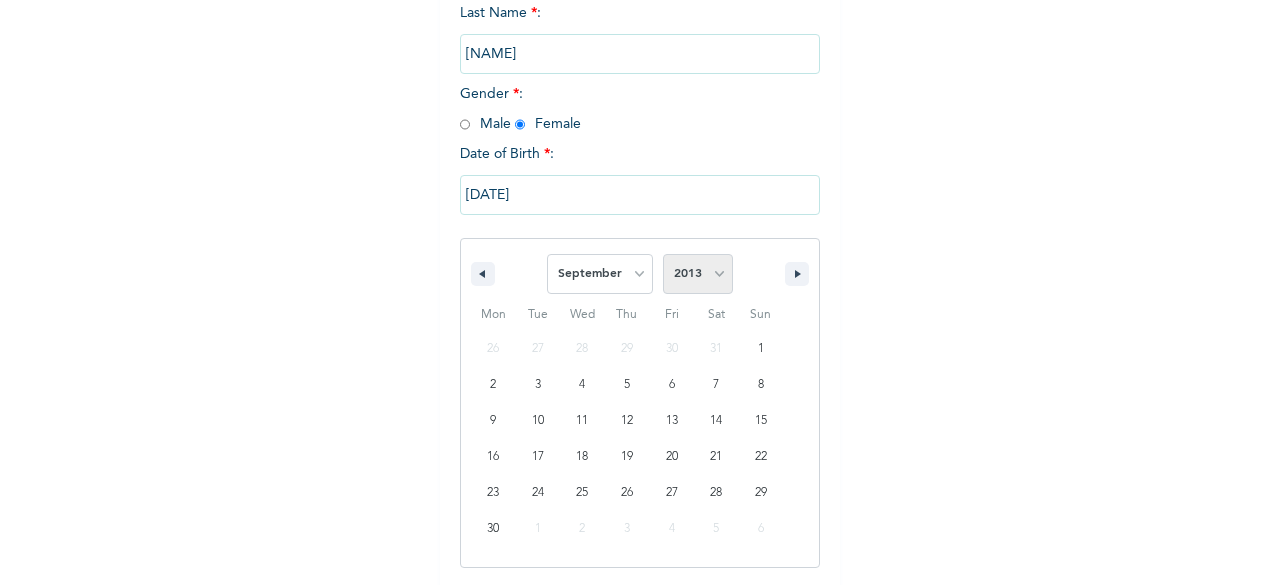 click on "2025 2024 2023 2022 2021 2020 2019 2018 2017 2016 2015 2014 2013 2012 2011 2010 2009 2008 2007 2006 2005 2004 2003 2002 2001 2000 1999 1998 1997 1996 1995 1994 1993 1992 1991 1990 1989 1988 1987 1986 1985 1984 1983 1982 1981 1980 1979 1978 1977 1976 1975 1974 1973 1972 1971 1970 1969 1968 1967 1966 1965 1964 1963 1962 1961 1960" at bounding box center (698, 274) 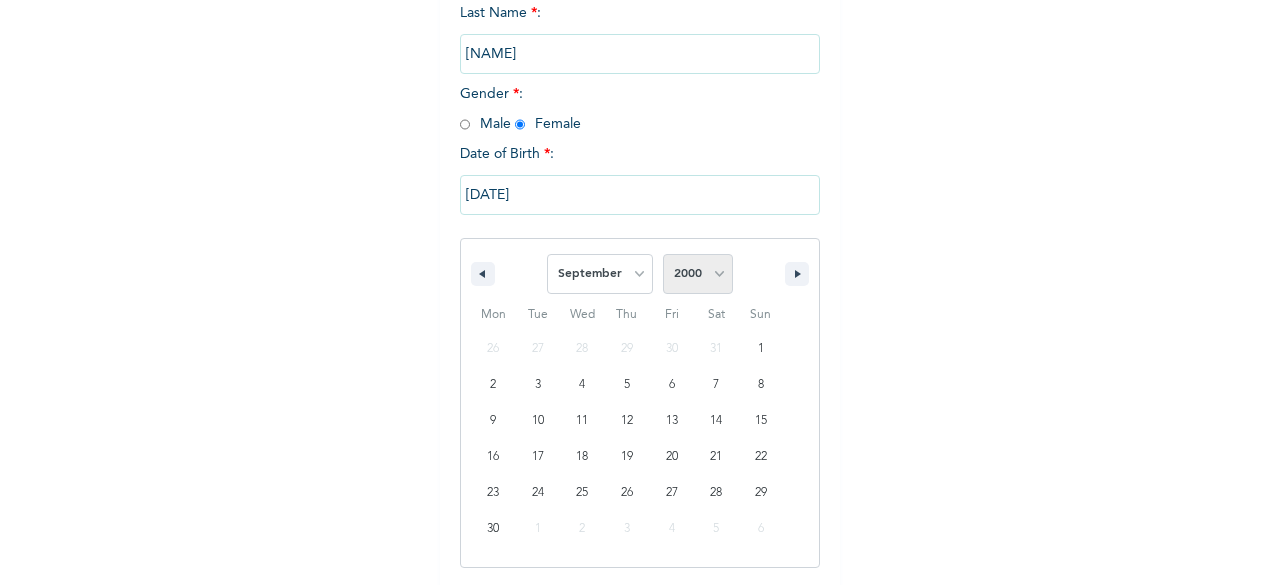 click on "2025 2024 2023 2022 2021 2020 2019 2018 2017 2016 2015 2014 2013 2012 2011 2010 2009 2008 2007 2006 2005 2004 2003 2002 2001 2000 1999 1998 1997 1996 1995 1994 1993 1992 1991 1990 1989 1988 1987 1986 1985 1984 1983 1982 1981 1980 1979 1978 1977 1976 1975 1974 1973 1972 1971 1970 1969 1968 1967 1966 1965 1964 1963 1962 1961 1960" at bounding box center (698, 274) 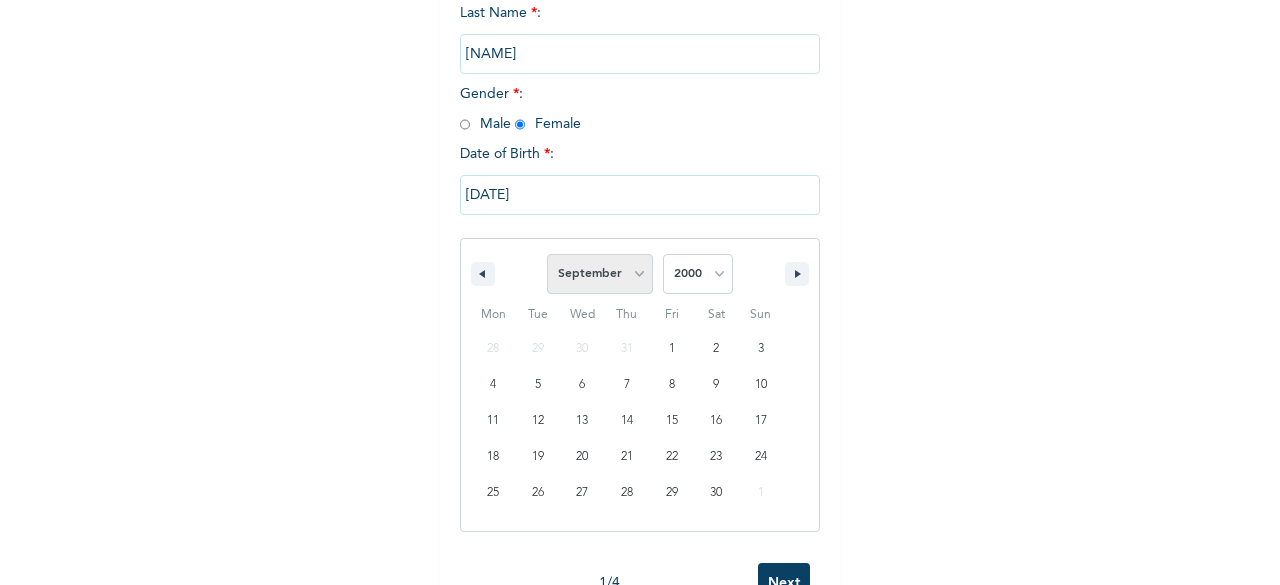 click on "January February March April May June July August September October November December" at bounding box center (600, 274) 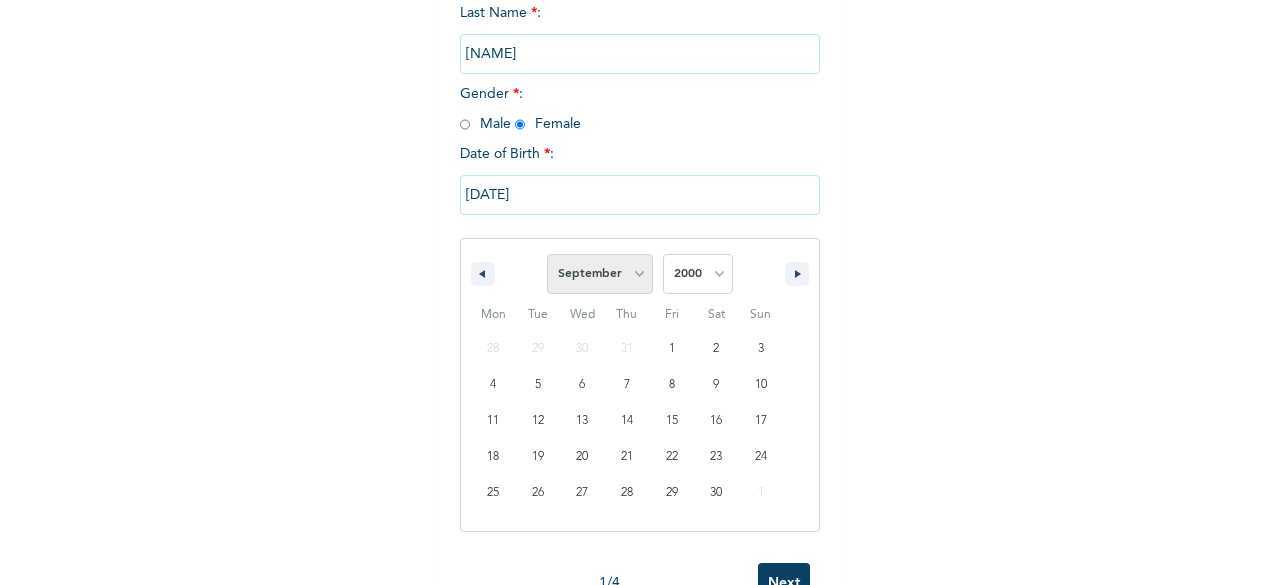 select on "5" 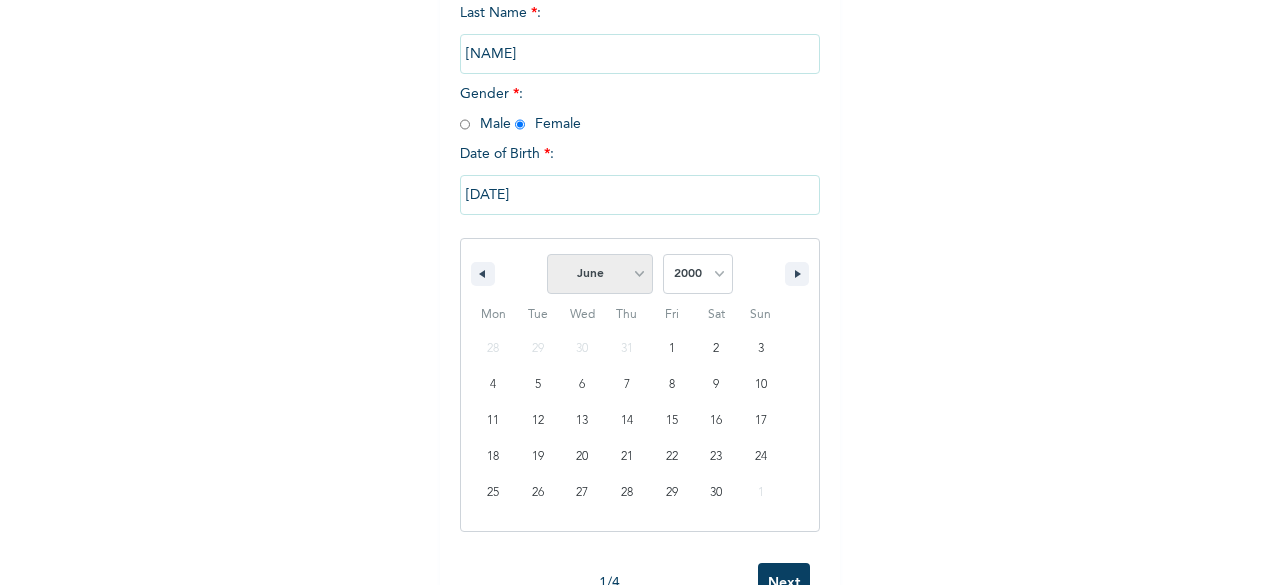 click on "January February March April May June July August September October November December" at bounding box center (600, 274) 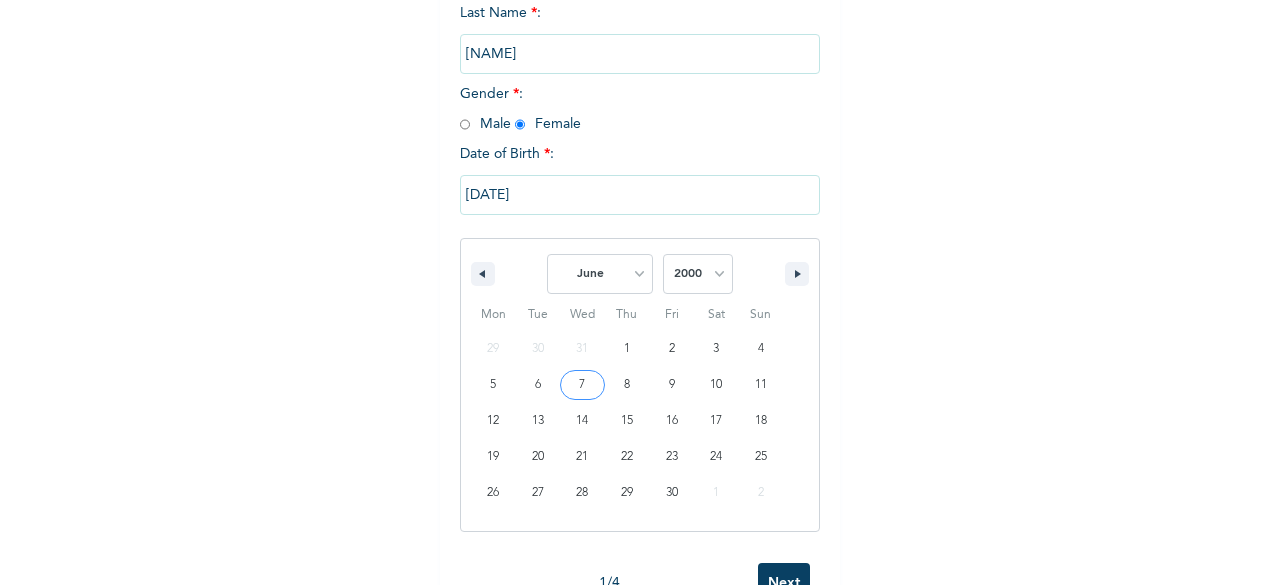 type on "[DATE]" 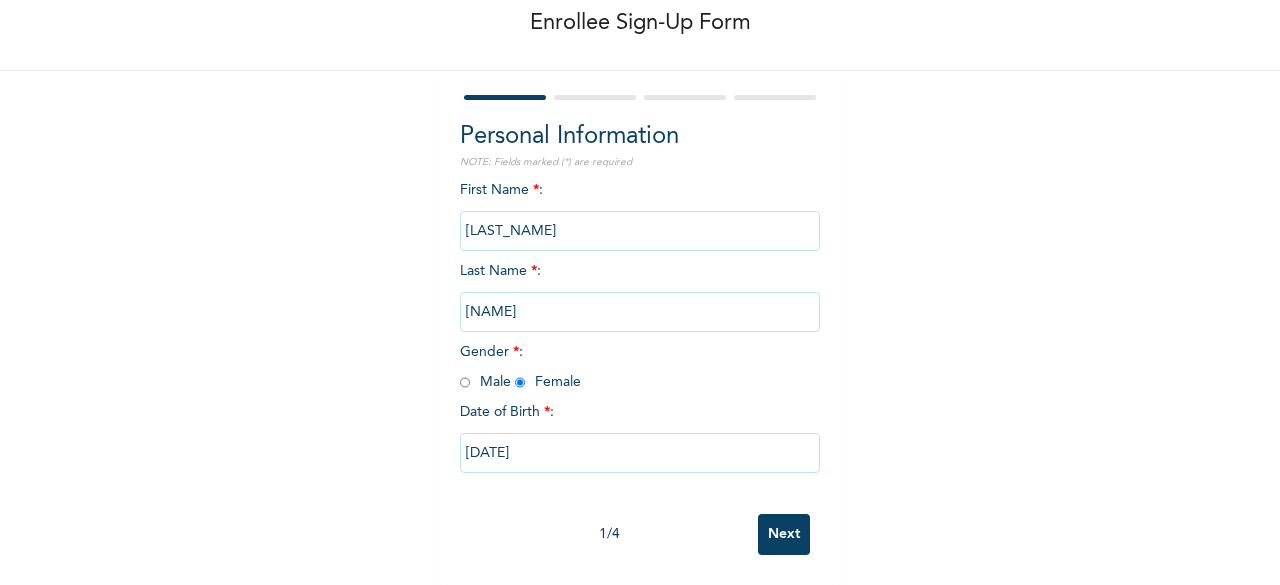 scroll, scrollTop: 120, scrollLeft: 0, axis: vertical 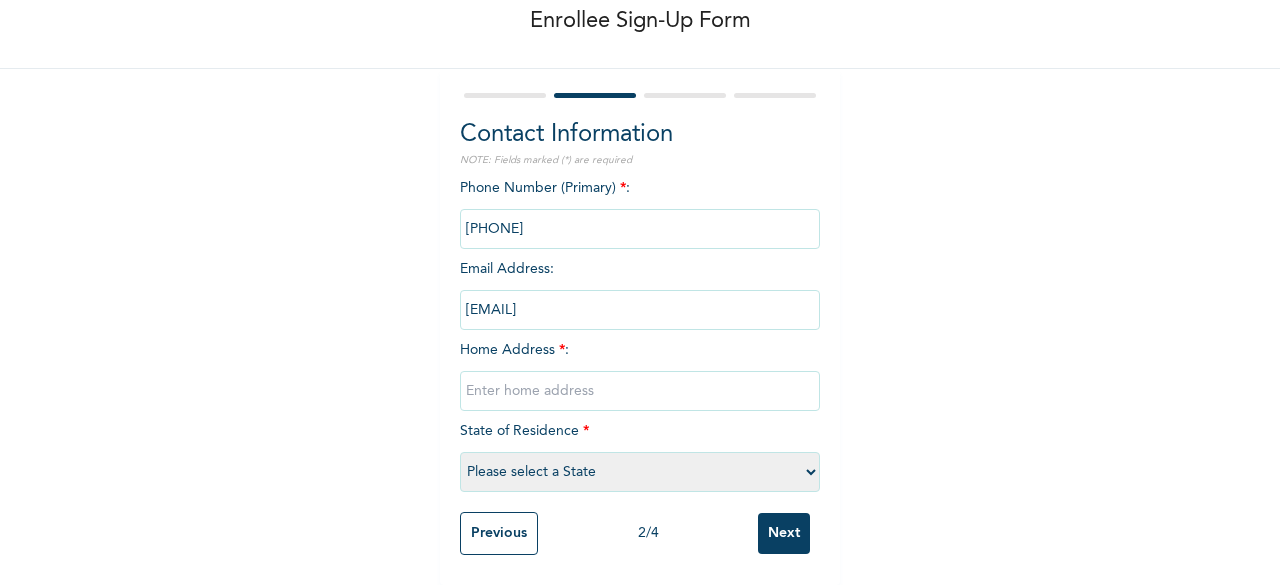 click on "[EMAIL]" at bounding box center (640, 310) 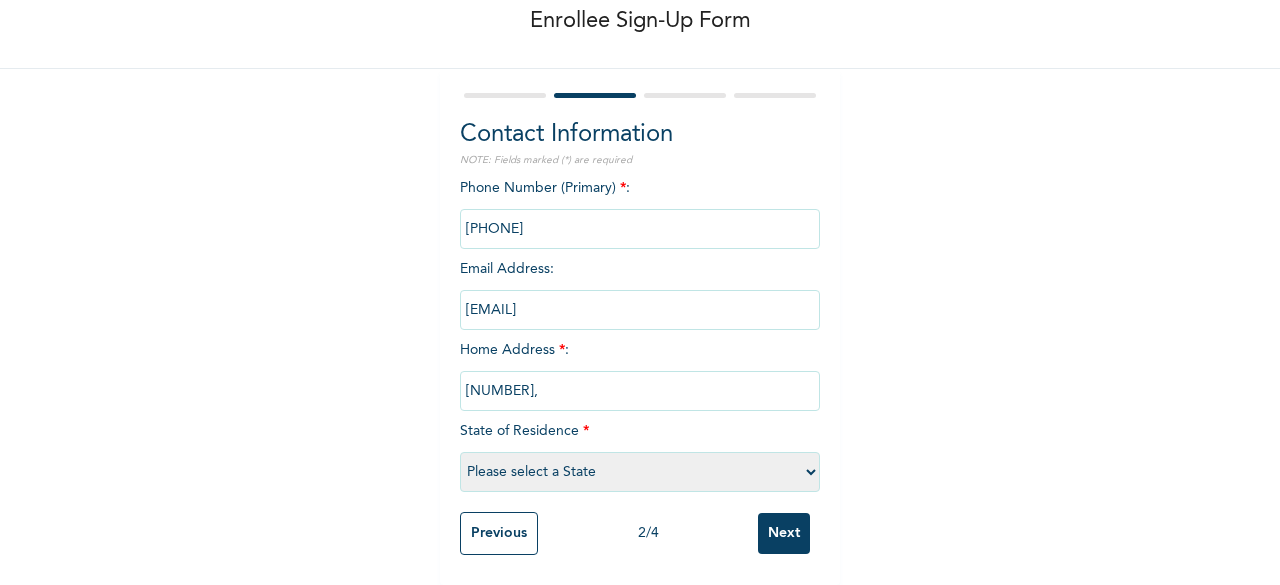 type on "2" 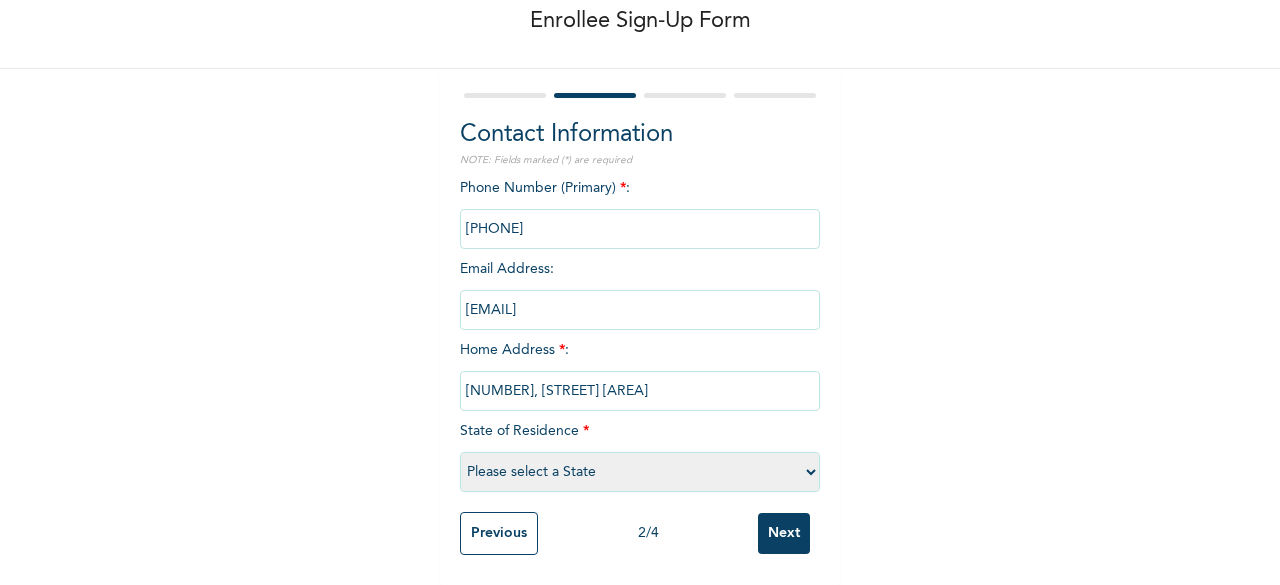 type on "[NUMBER], [STREET] [AREA]" 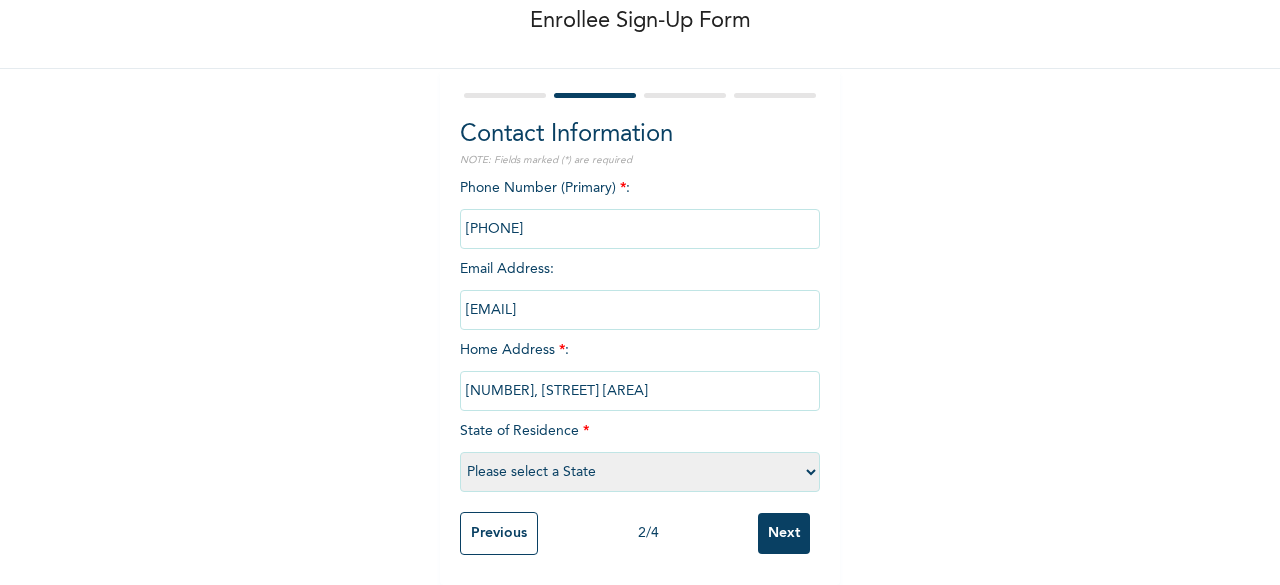 click on "Please select a State Abia Abuja (FCT) Adamawa Akwa Ibom Anambra Bauchi Bayelsa Benue Borno Cross River Delta Ebonyi Edo Ekiti Enugu Gombe Imo Jigawa Kaduna Kano Katsina Kebbi Kogi Kwara Lagos Nasarawa Niger Ogun Ondo Osun Oyo Plateau Rivers Sokoto Taraba Yobe Zamfara" at bounding box center (640, 472) 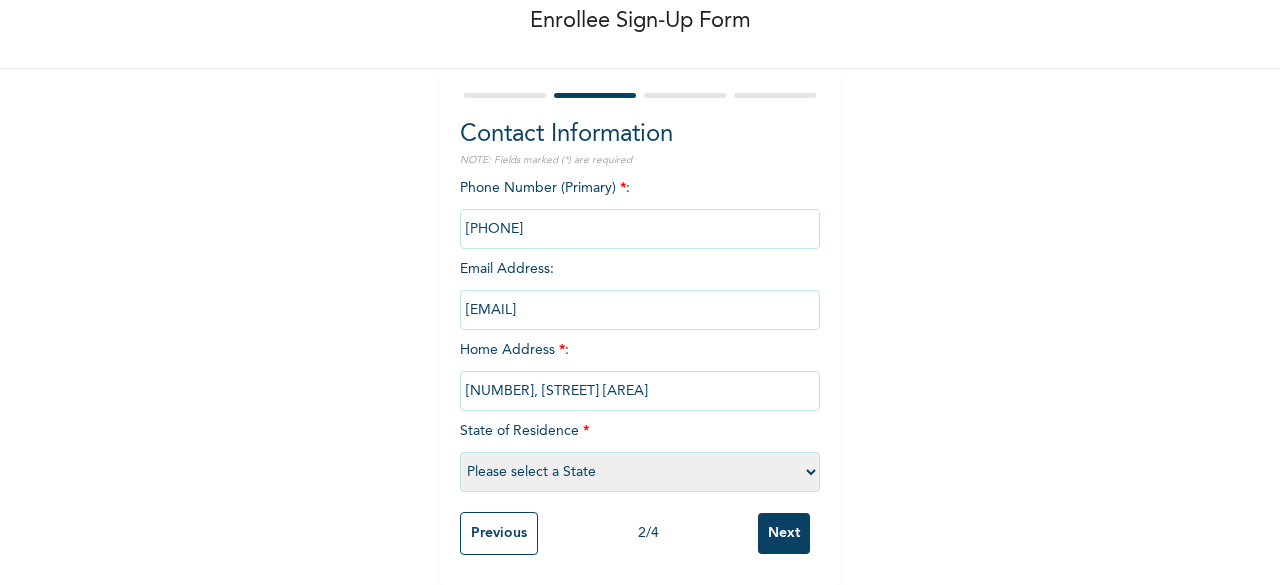 select on "25" 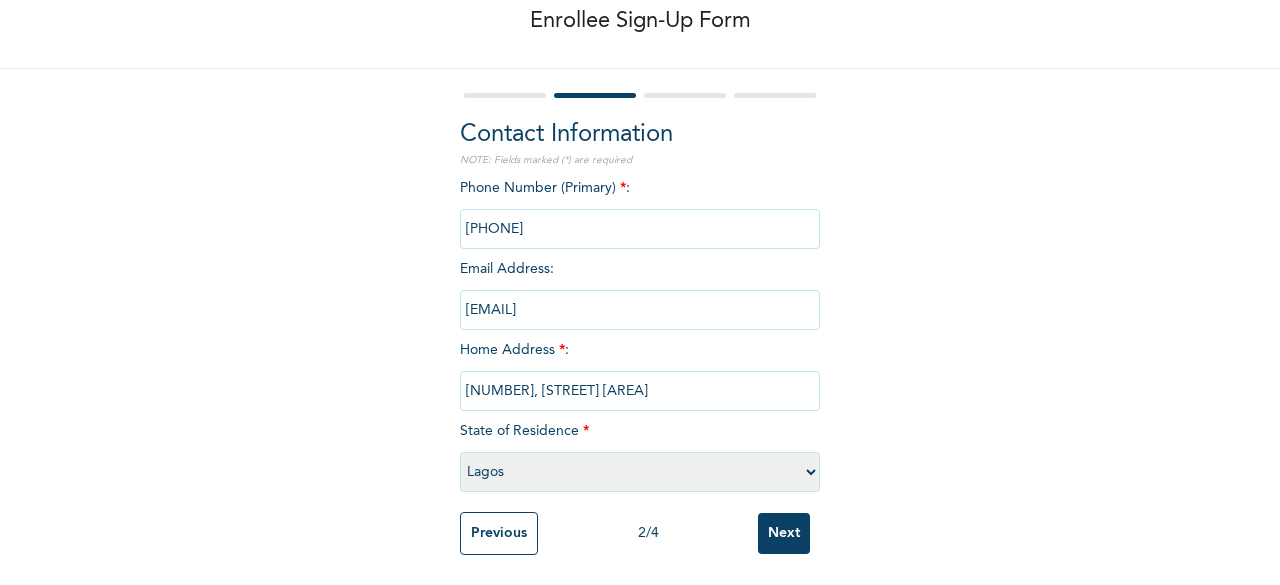 click on "Please select a State Abia Abuja (FCT) Adamawa Akwa Ibom Anambra Bauchi Bayelsa Benue Borno Cross River Delta Ebonyi Edo Ekiti Enugu Gombe Imo Jigawa Kaduna Kano Katsina Kebbi Kogi Kwara Lagos Nasarawa Niger Ogun Ondo Osun Oyo Plateau Rivers Sokoto Taraba Yobe Zamfara" at bounding box center [640, 472] 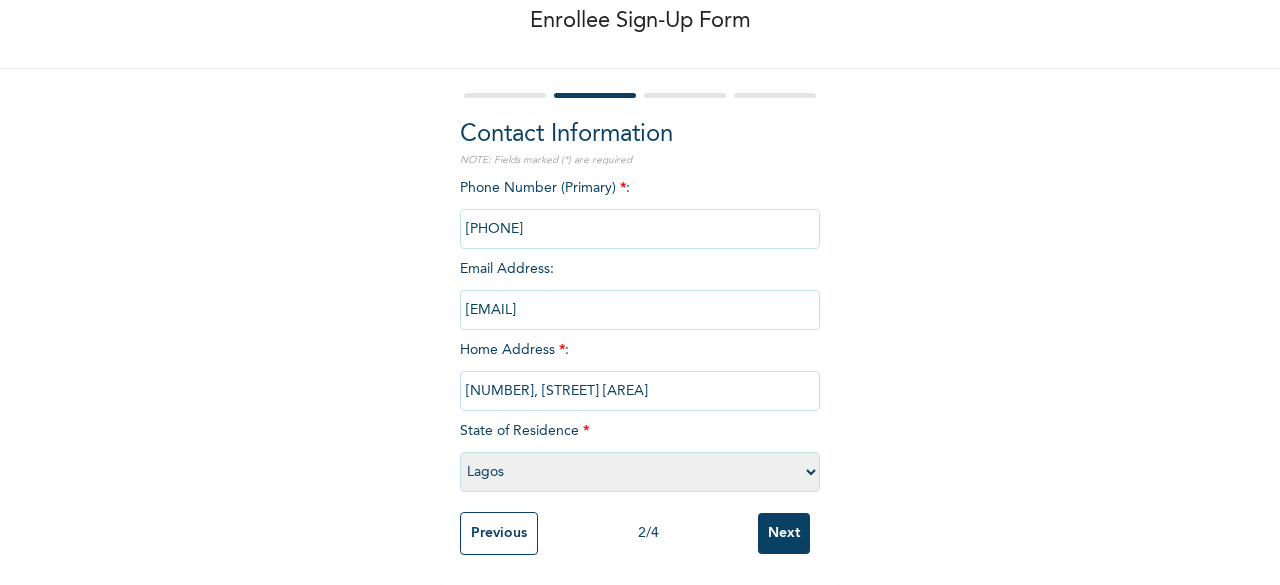 click on "Next" at bounding box center [784, 533] 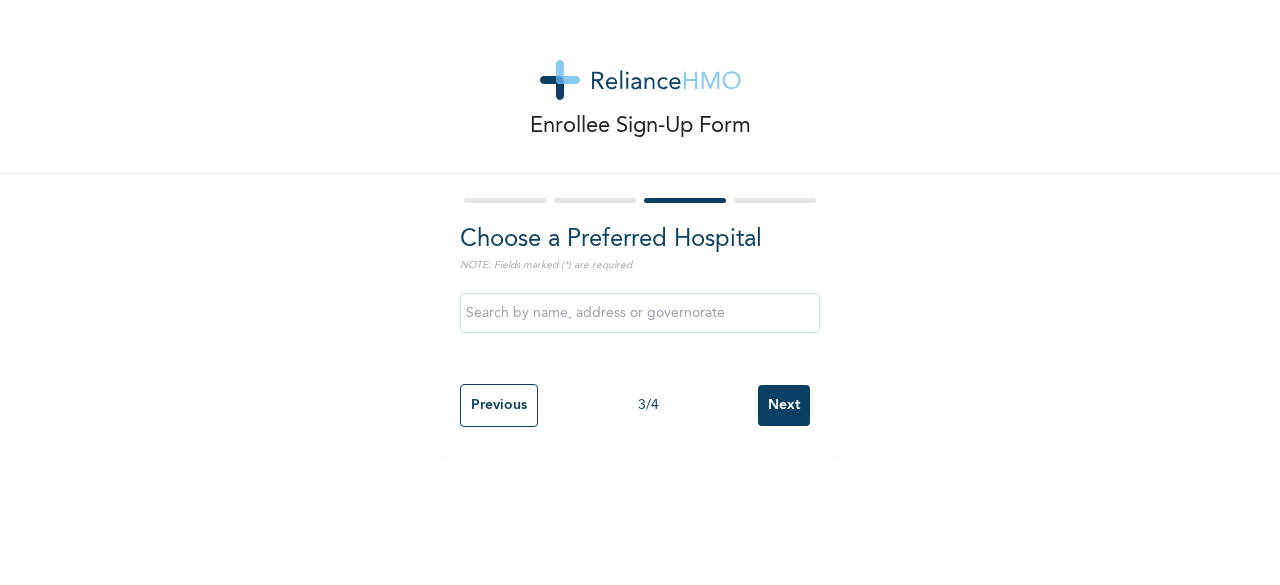 scroll, scrollTop: 0, scrollLeft: 0, axis: both 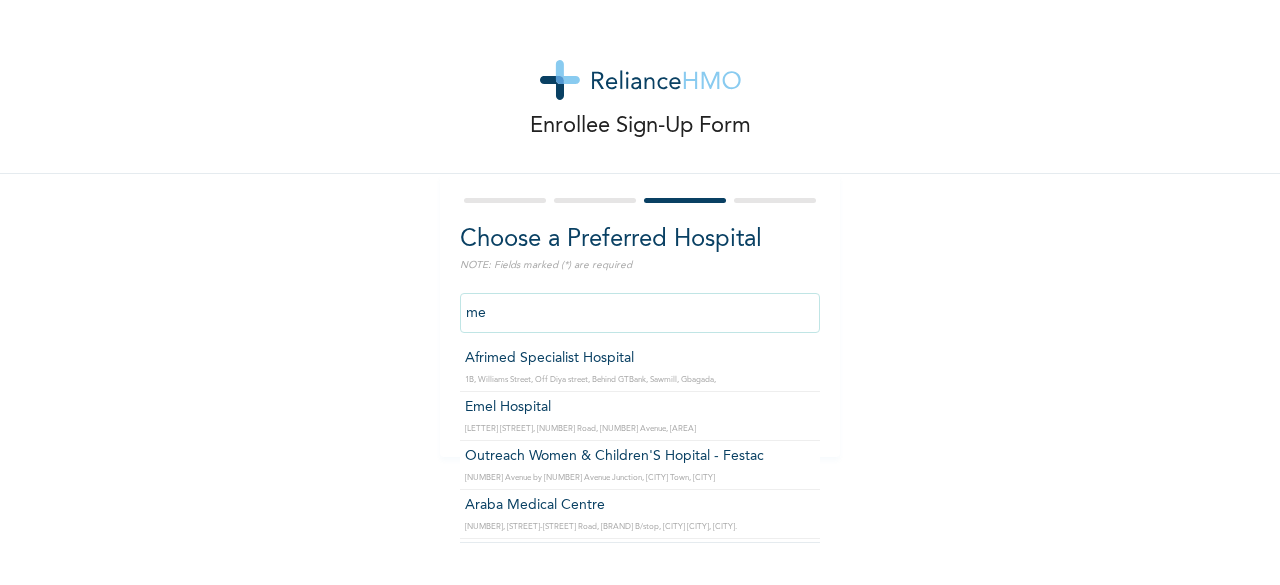 type on "m" 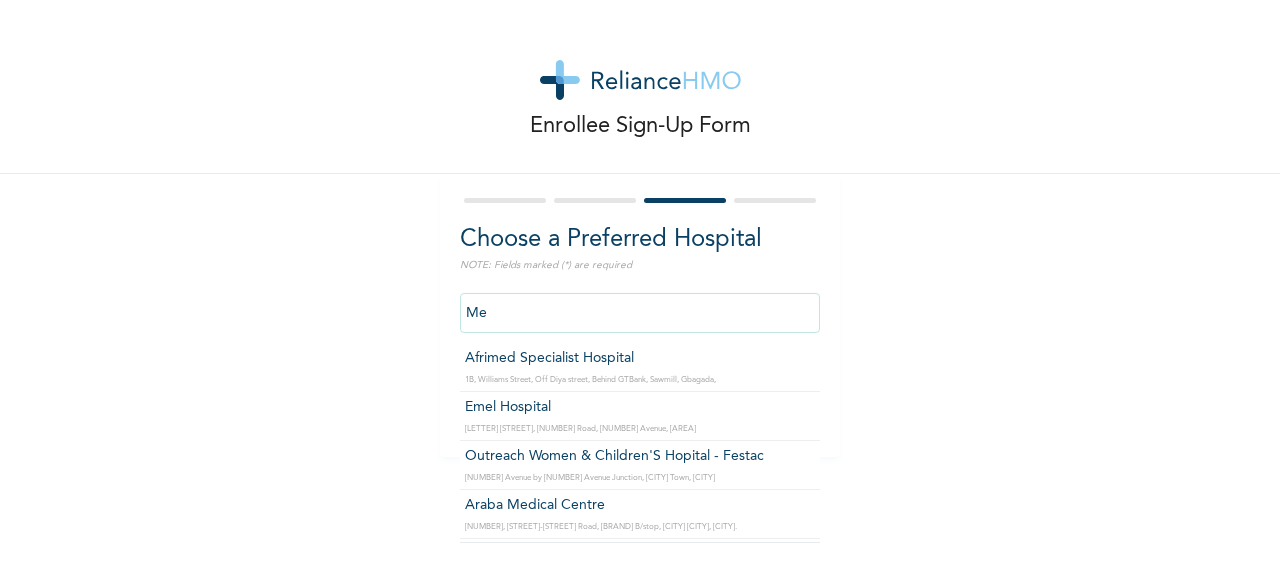 type on "M" 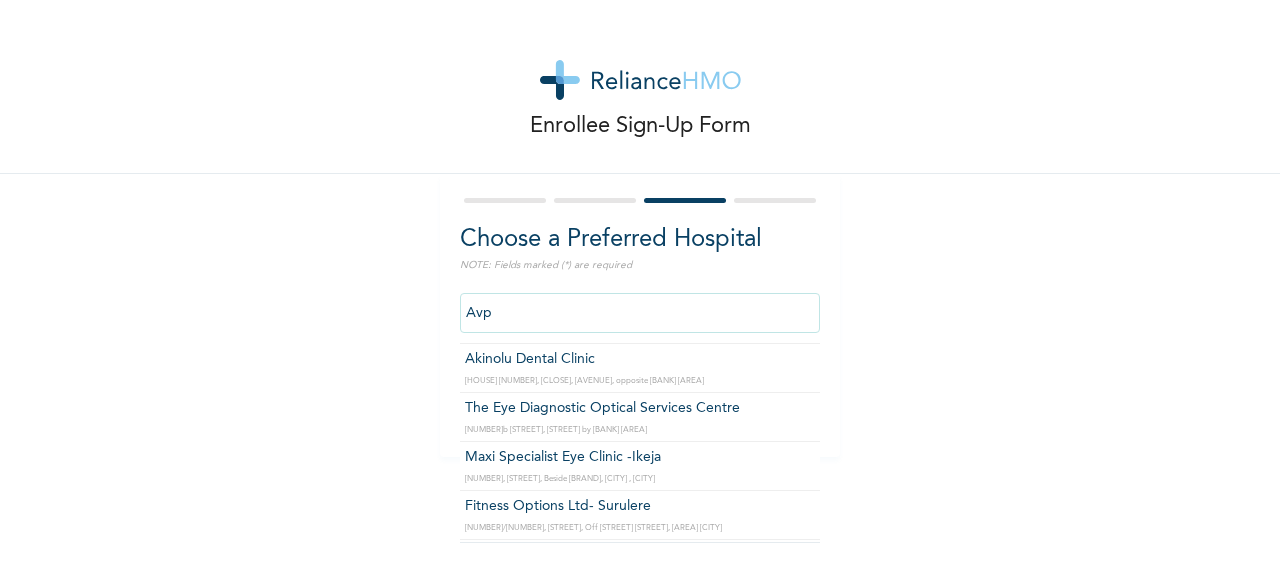 scroll, scrollTop: 0, scrollLeft: 0, axis: both 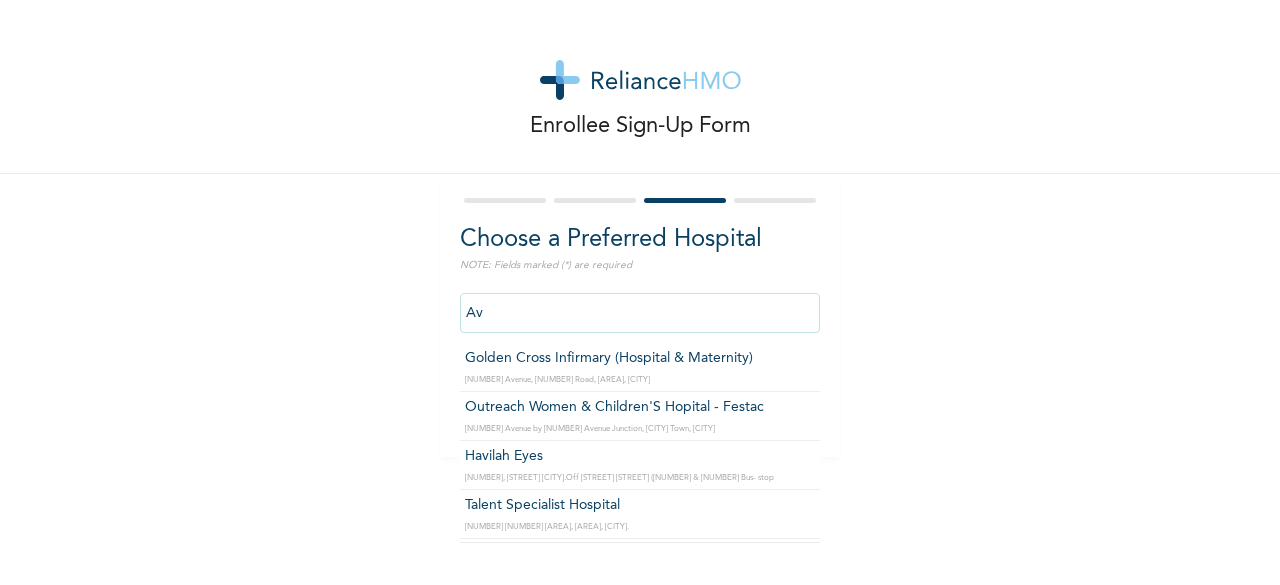 type on "A" 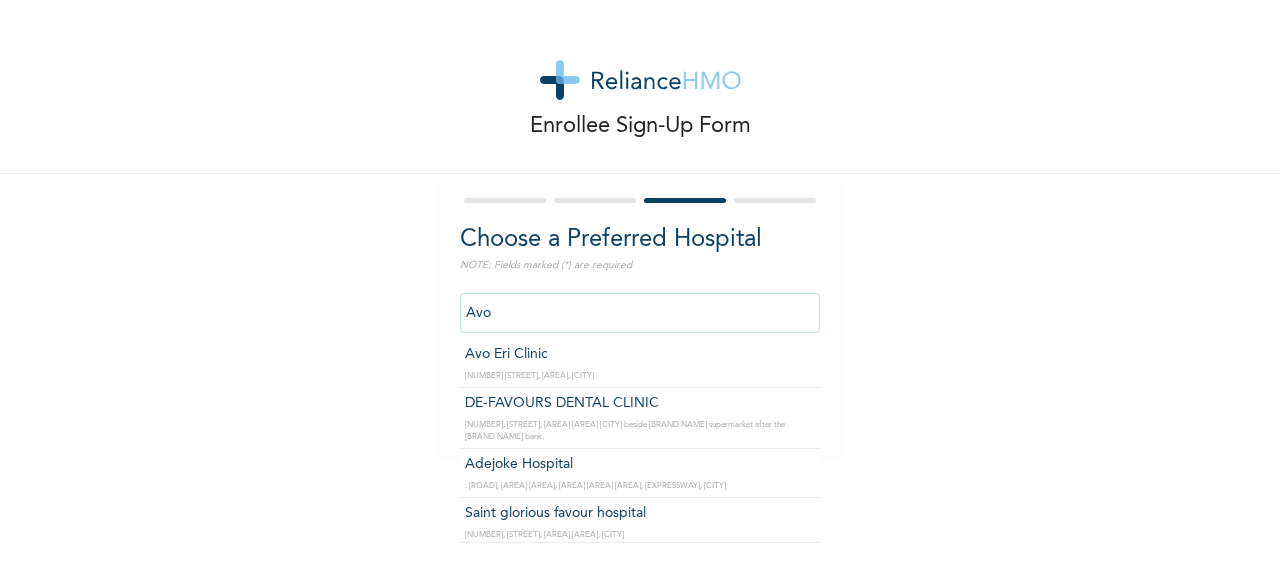 scroll, scrollTop: 7, scrollLeft: 0, axis: vertical 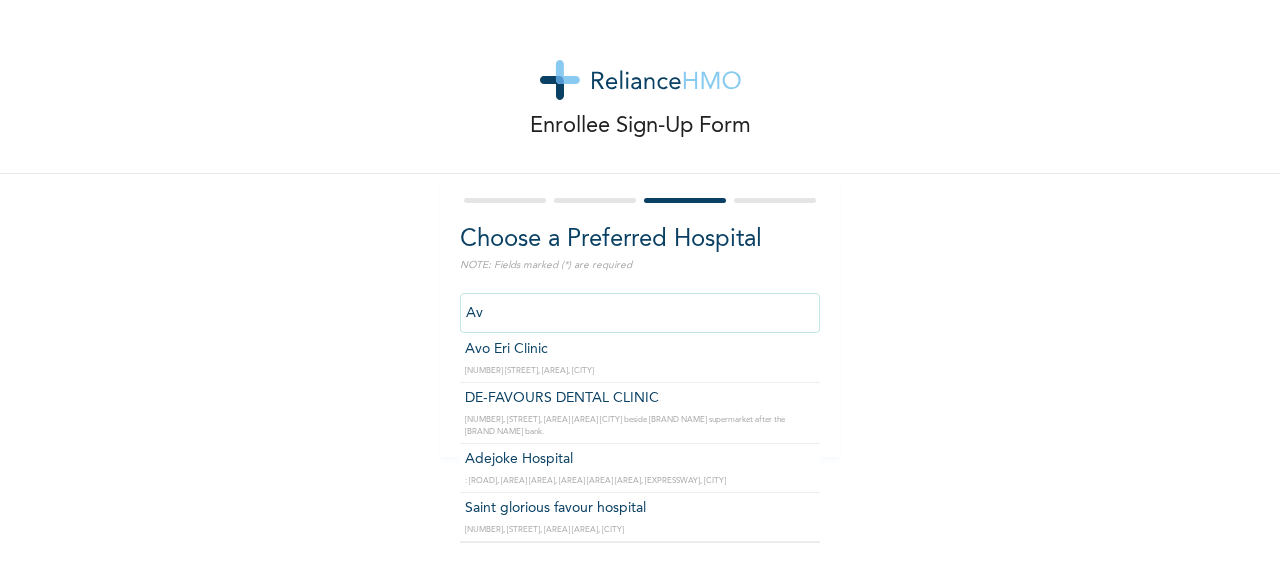 type on "A" 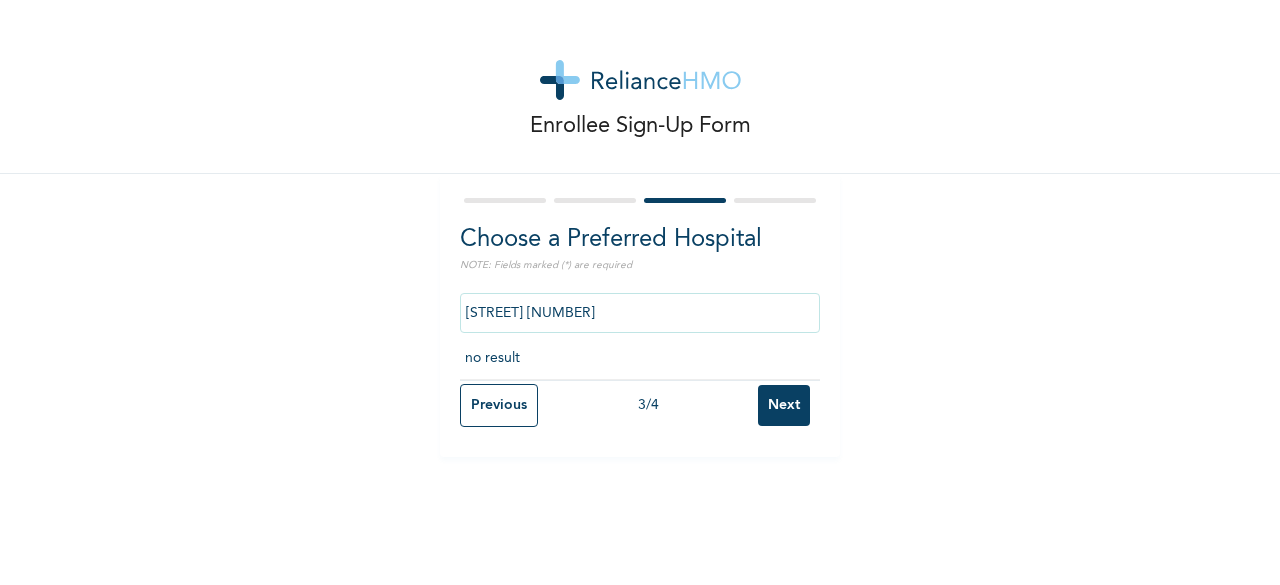 scroll, scrollTop: 0, scrollLeft: 0, axis: both 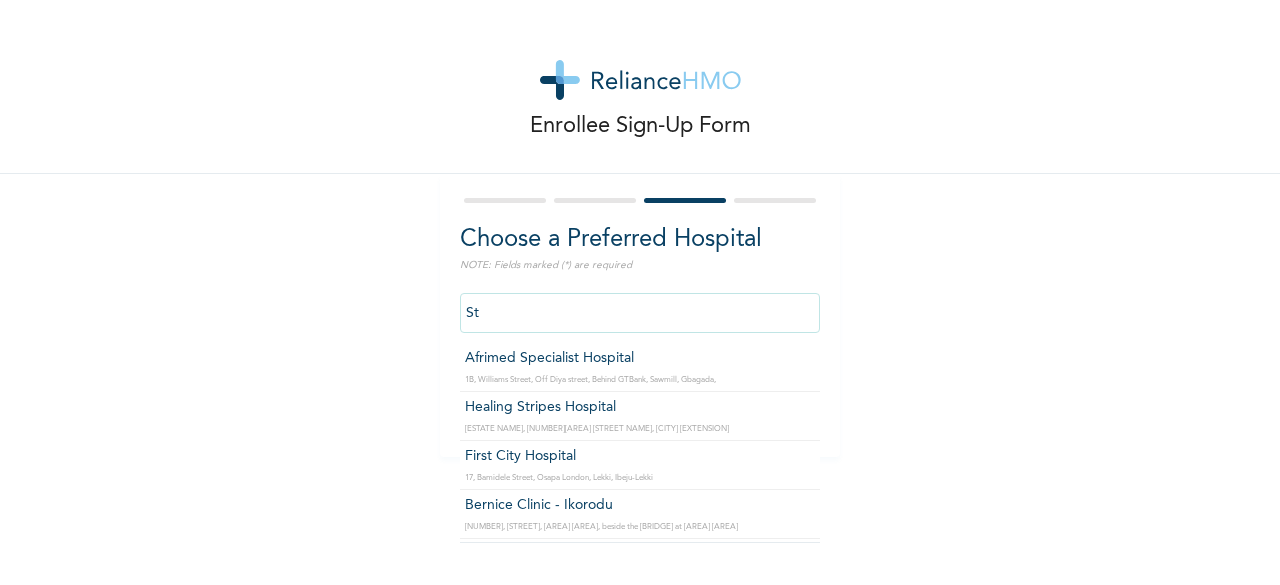 type on "S" 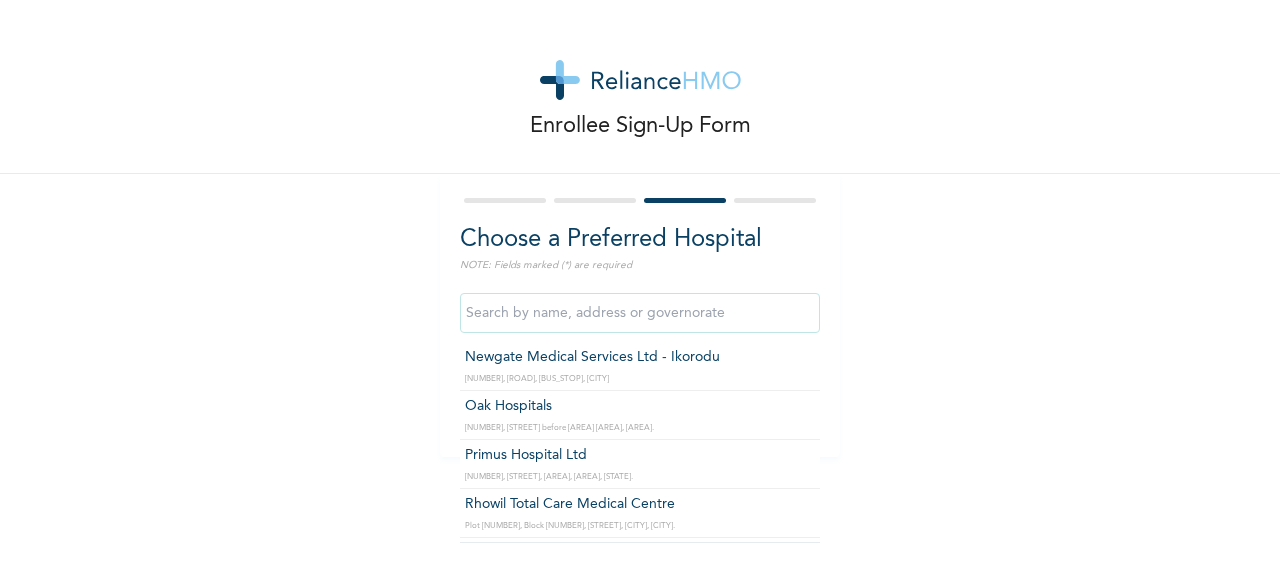 scroll, scrollTop: 1914, scrollLeft: 0, axis: vertical 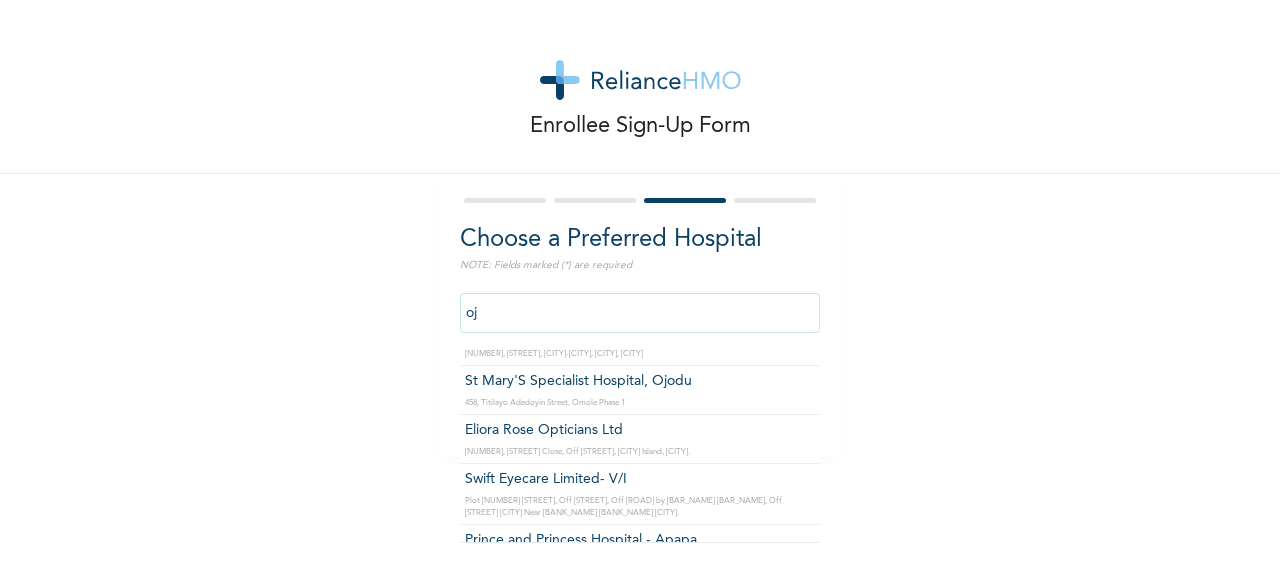 type on "o" 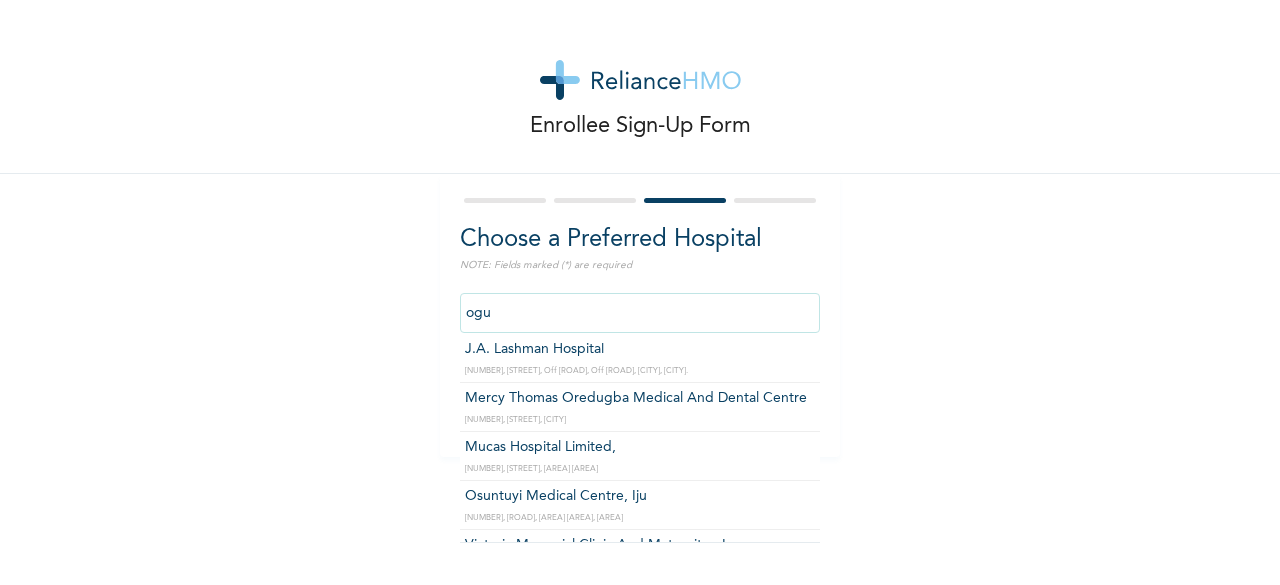 scroll, scrollTop: 186, scrollLeft: 0, axis: vertical 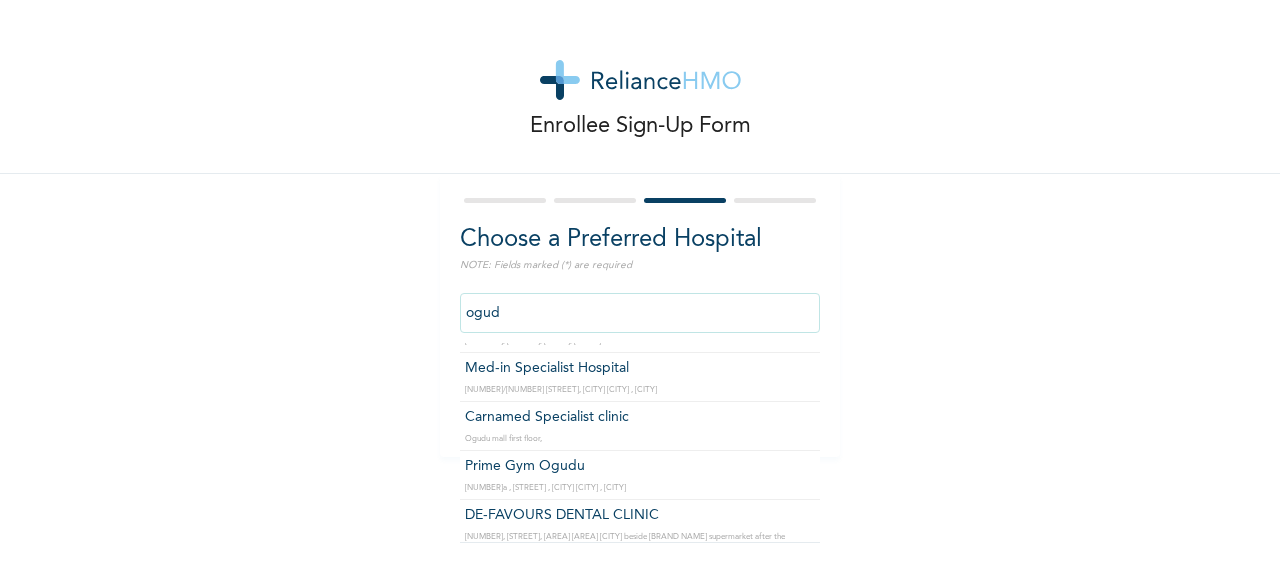 type on "Med-in Specialist Hospital" 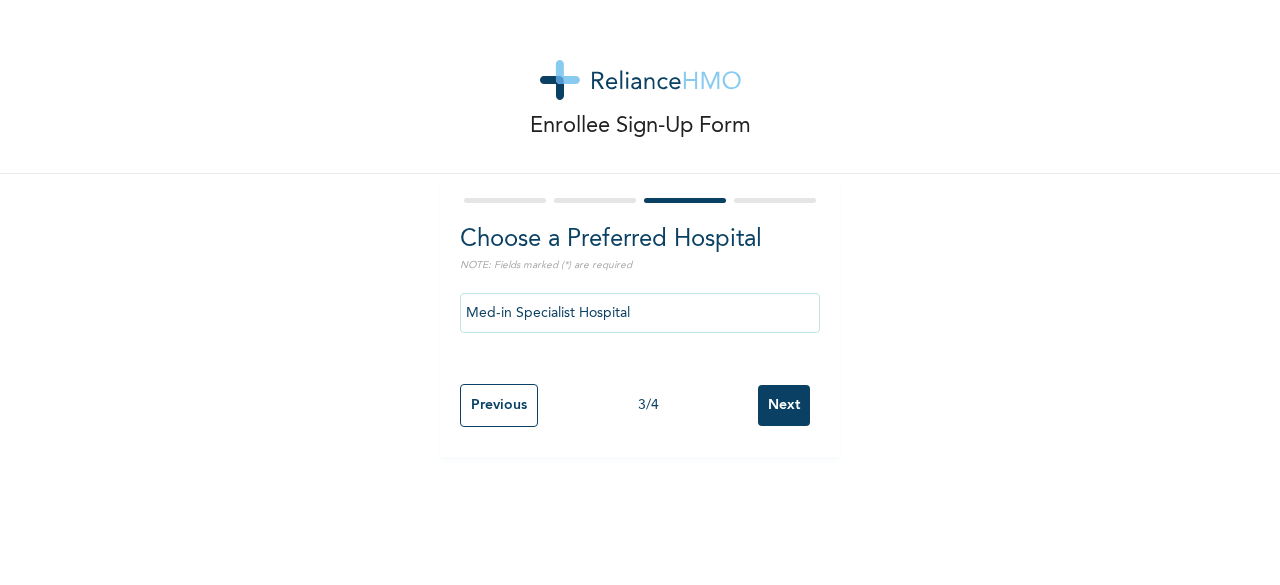 click on "Next" at bounding box center [784, 405] 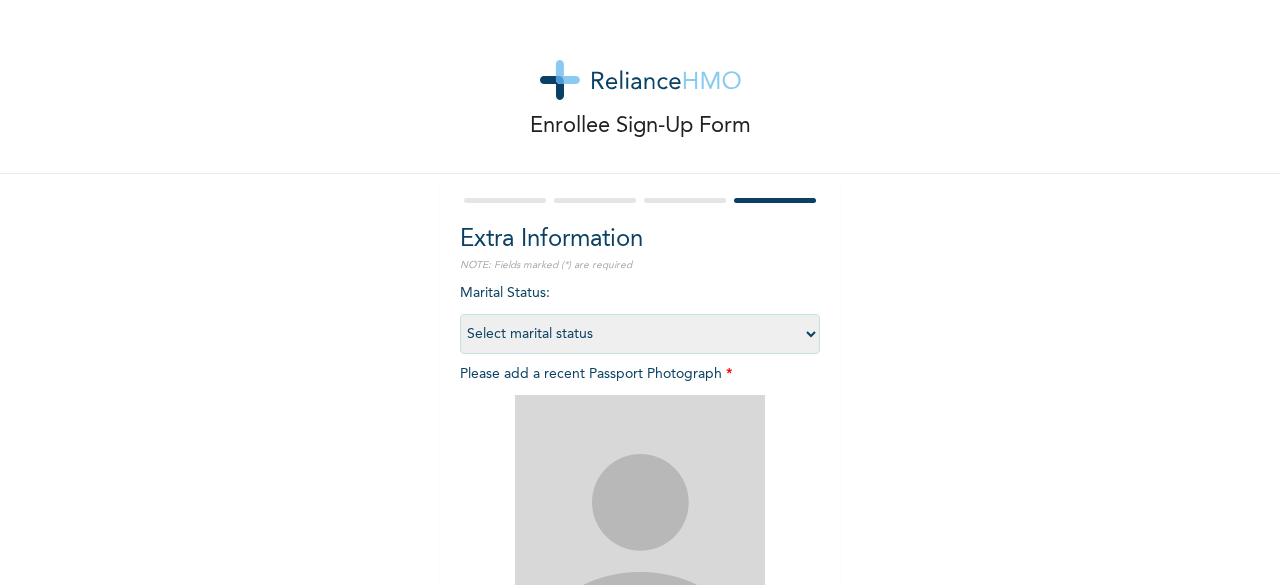 click on "Select marital status Single Married Divorced Widow/Widower" at bounding box center [640, 334] 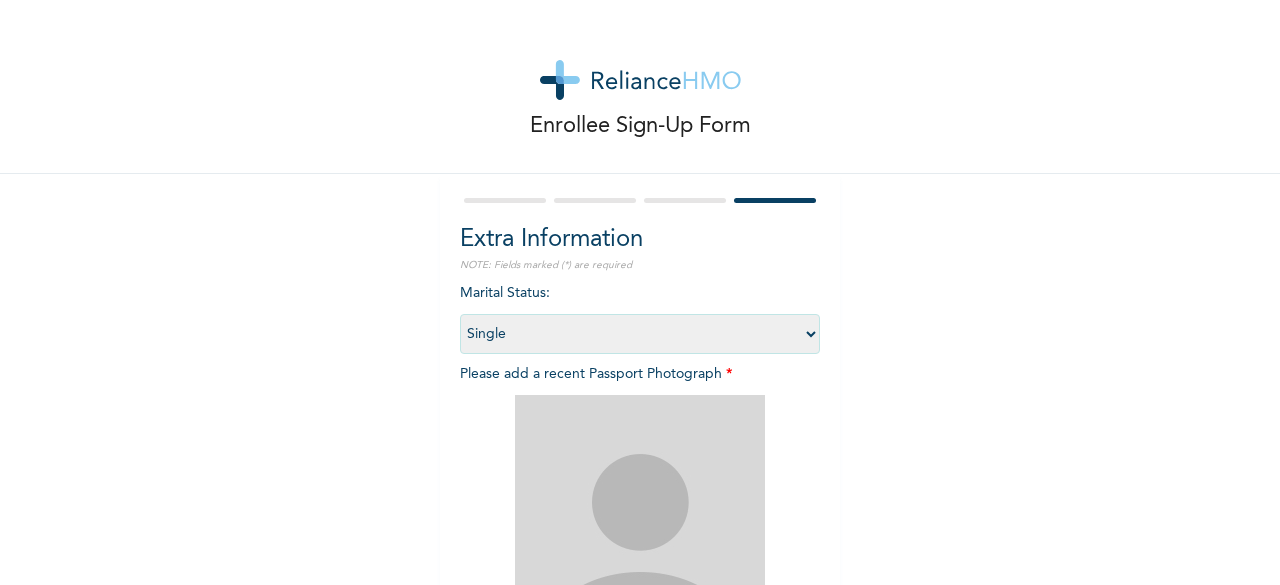 click on "Select marital status Single Married Divorced Widow/Widower" at bounding box center (640, 334) 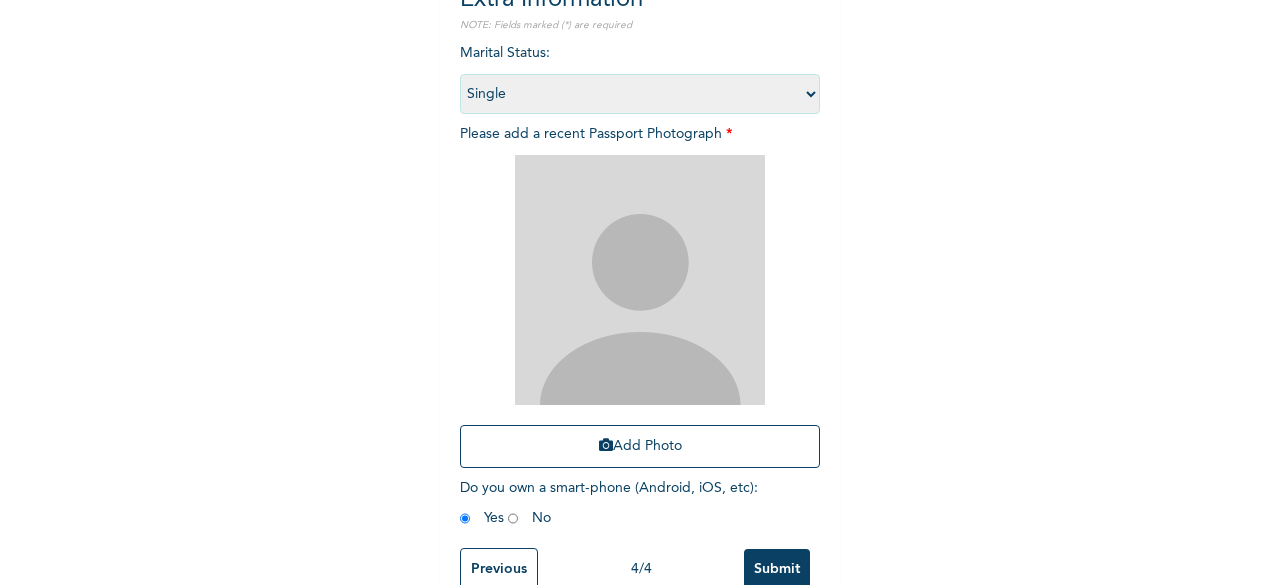 scroll, scrollTop: 280, scrollLeft: 0, axis: vertical 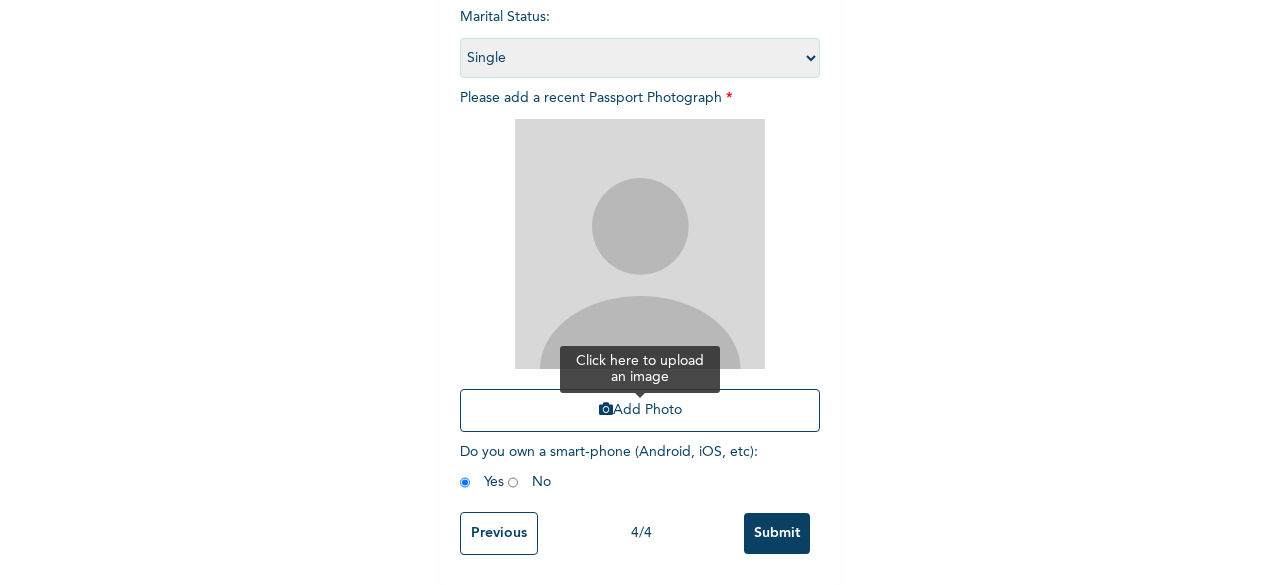 click at bounding box center (606, 409) 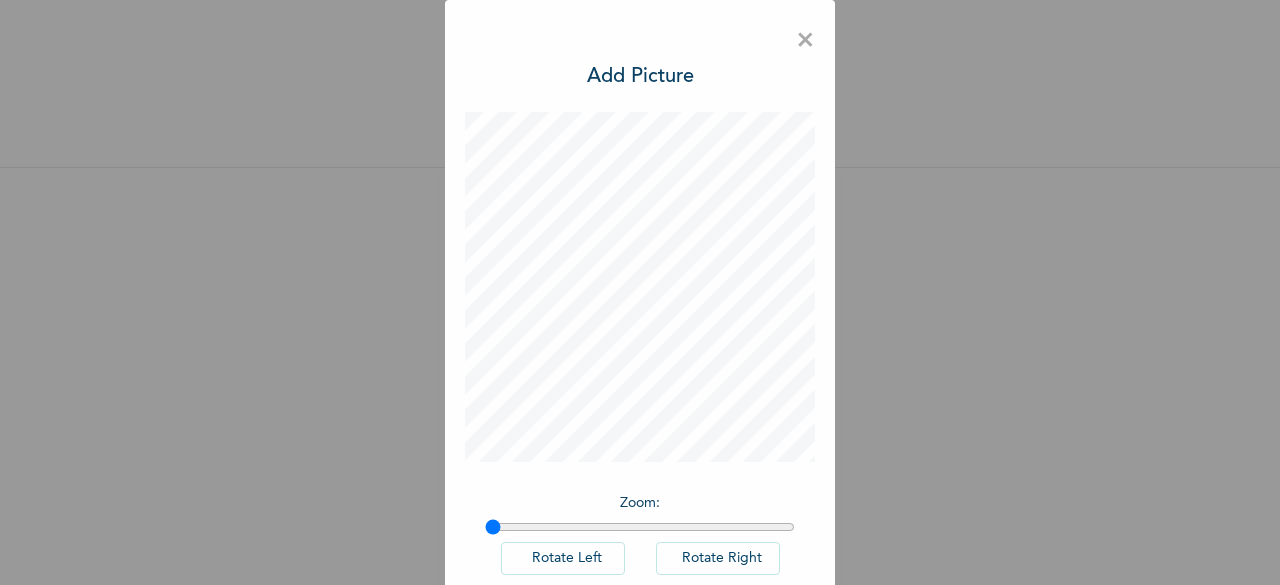 type 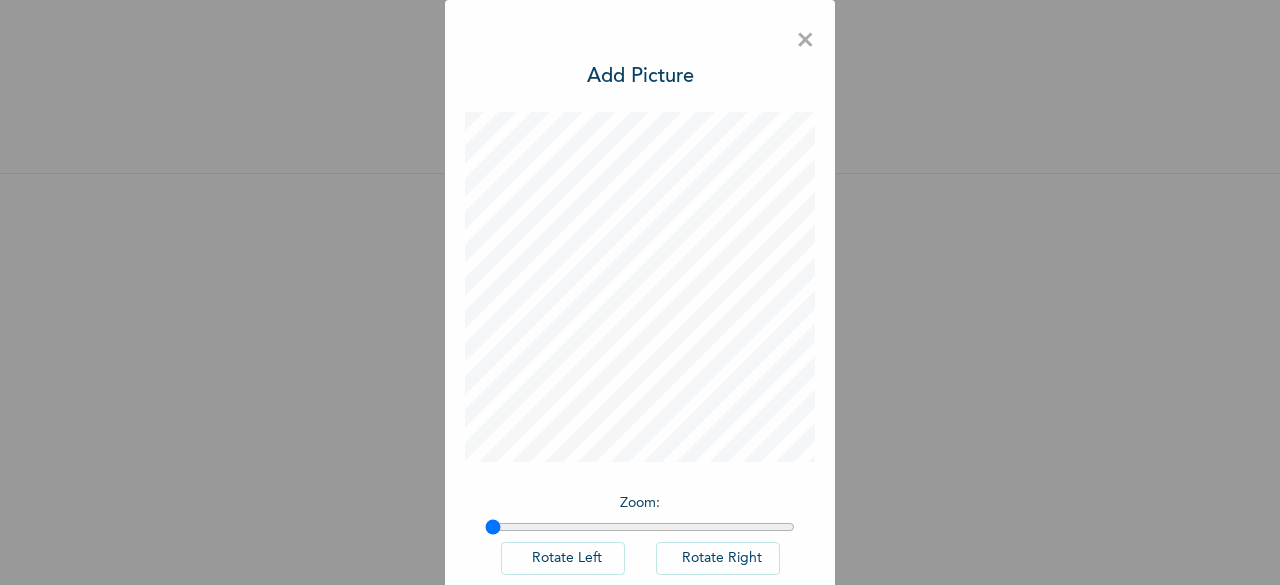 scroll, scrollTop: 0, scrollLeft: 0, axis: both 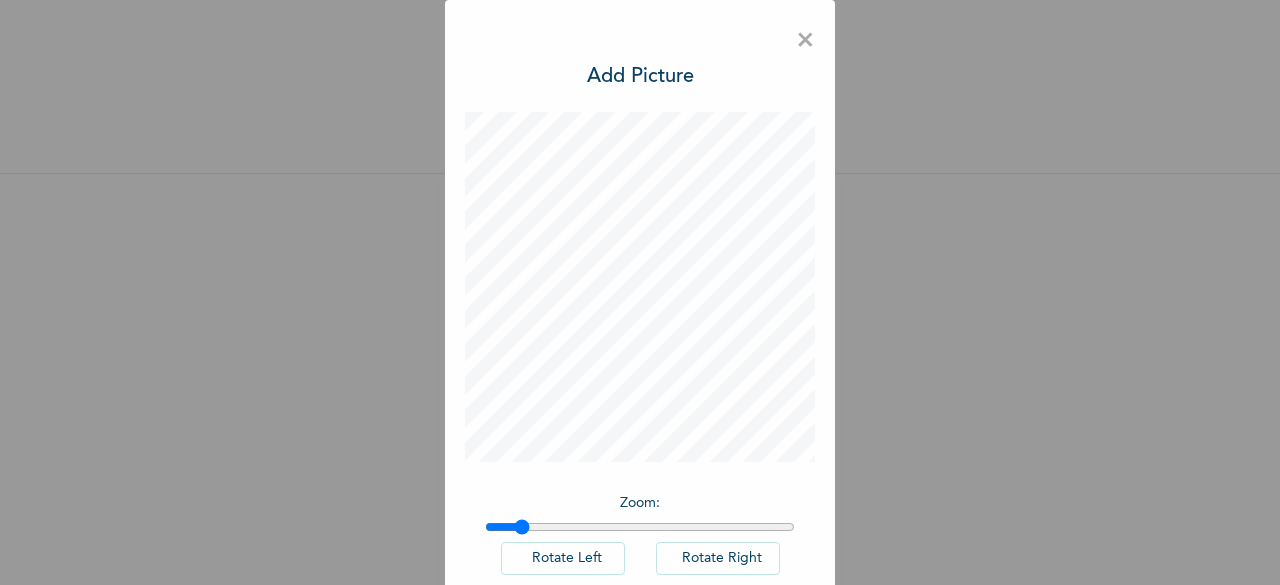 drag, startPoint x: 487, startPoint y: 524, endPoint x: 514, endPoint y: 519, distance: 27.45906 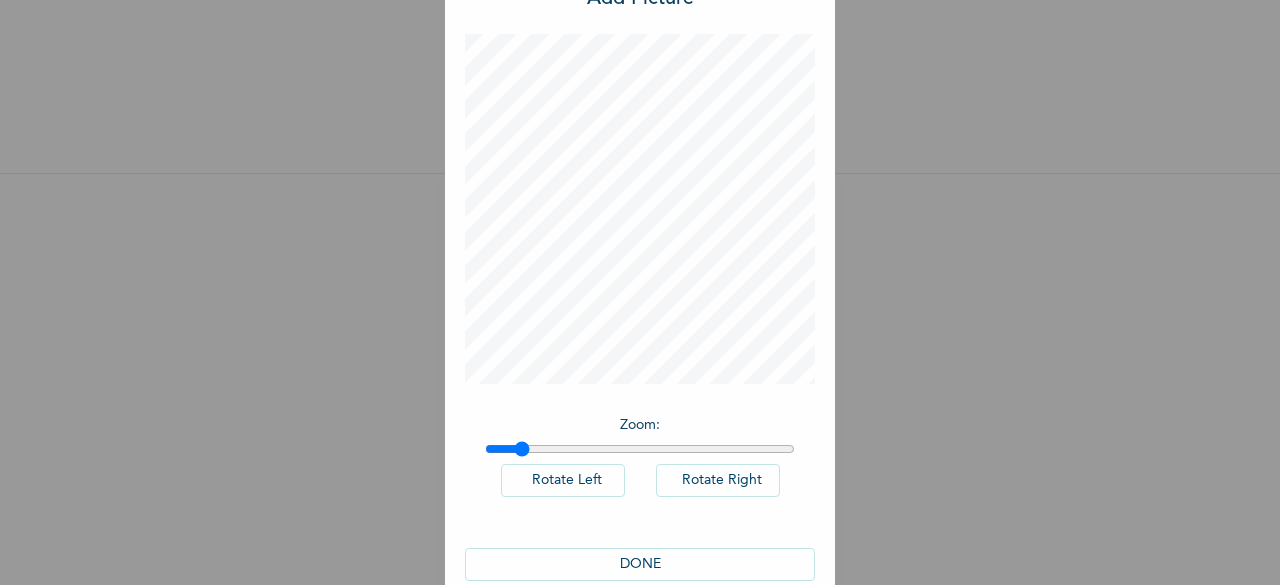 scroll, scrollTop: 80, scrollLeft: 0, axis: vertical 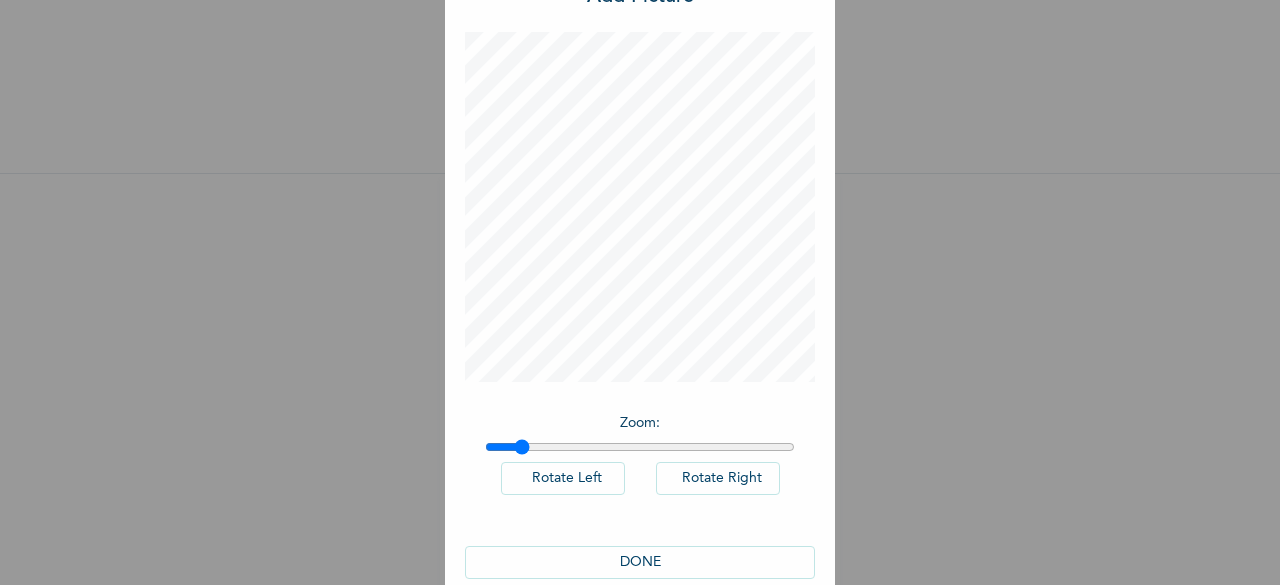 click on "DONE" at bounding box center [640, 562] 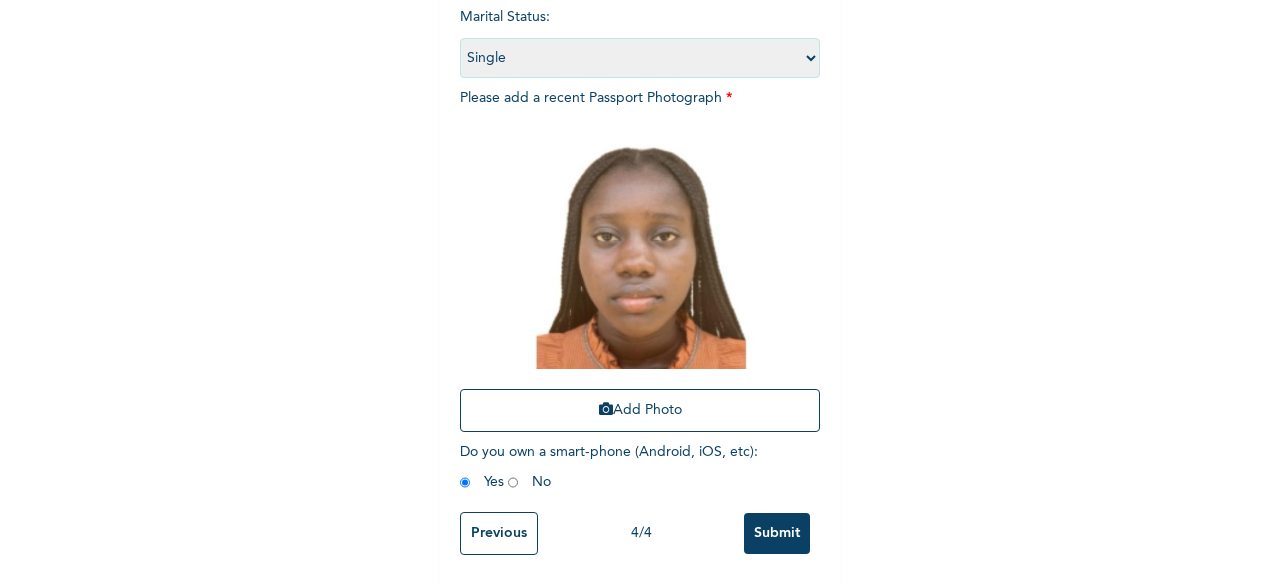 scroll, scrollTop: 292, scrollLeft: 0, axis: vertical 